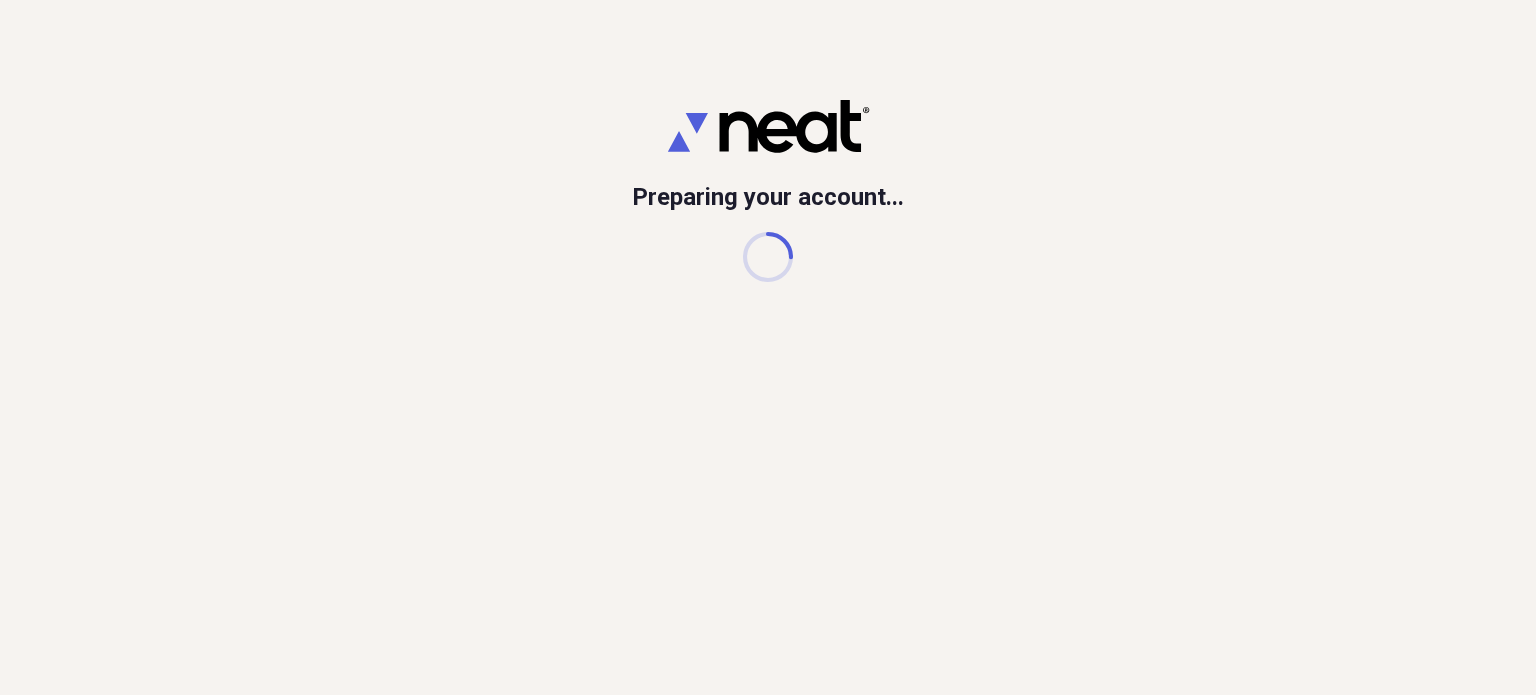 scroll, scrollTop: 0, scrollLeft: 0, axis: both 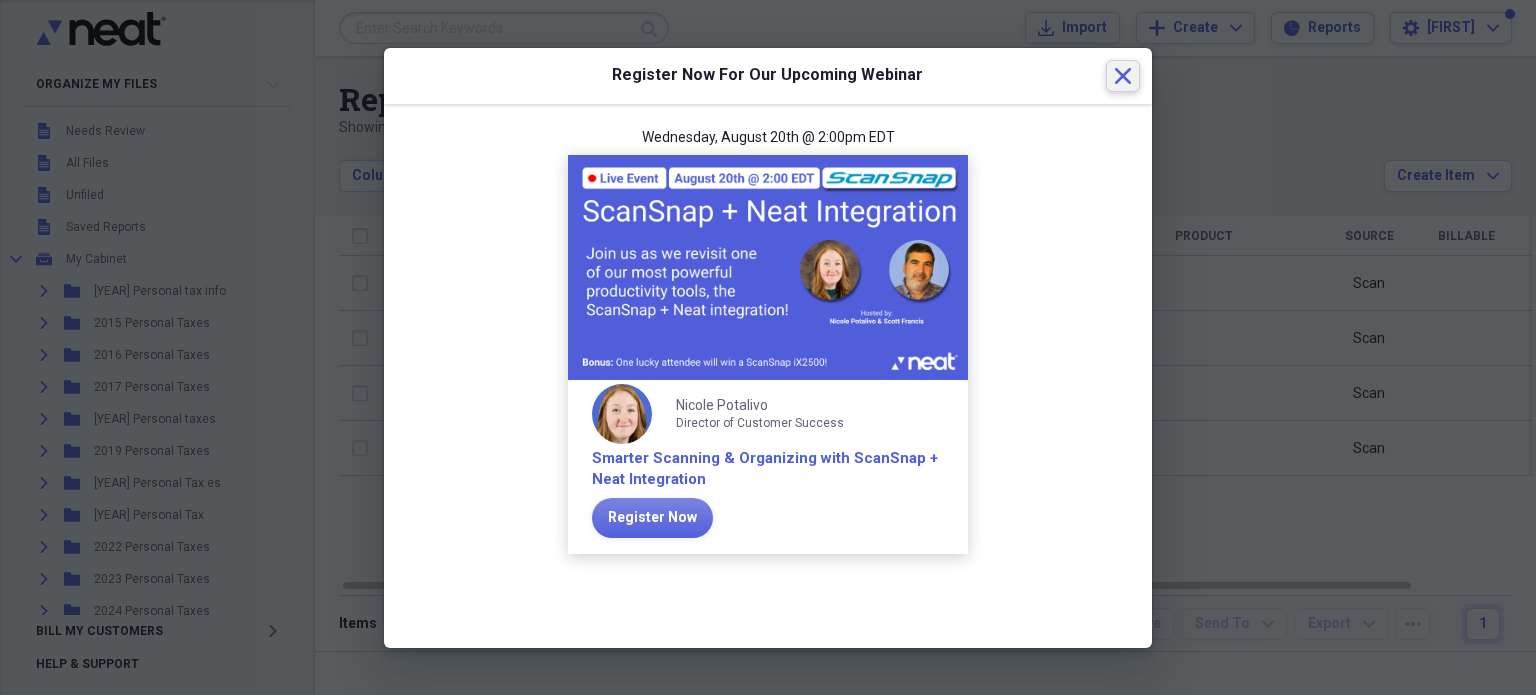 click 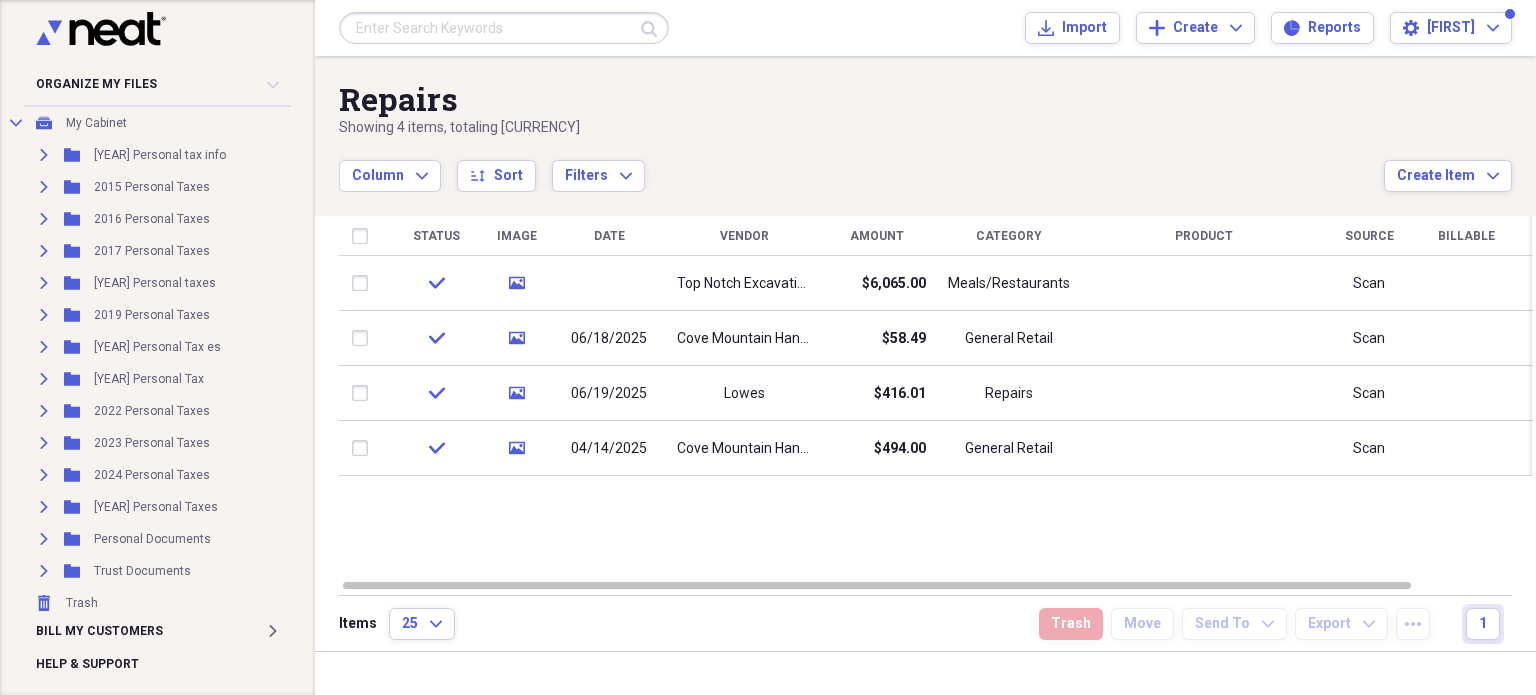 scroll, scrollTop: 152, scrollLeft: 0, axis: vertical 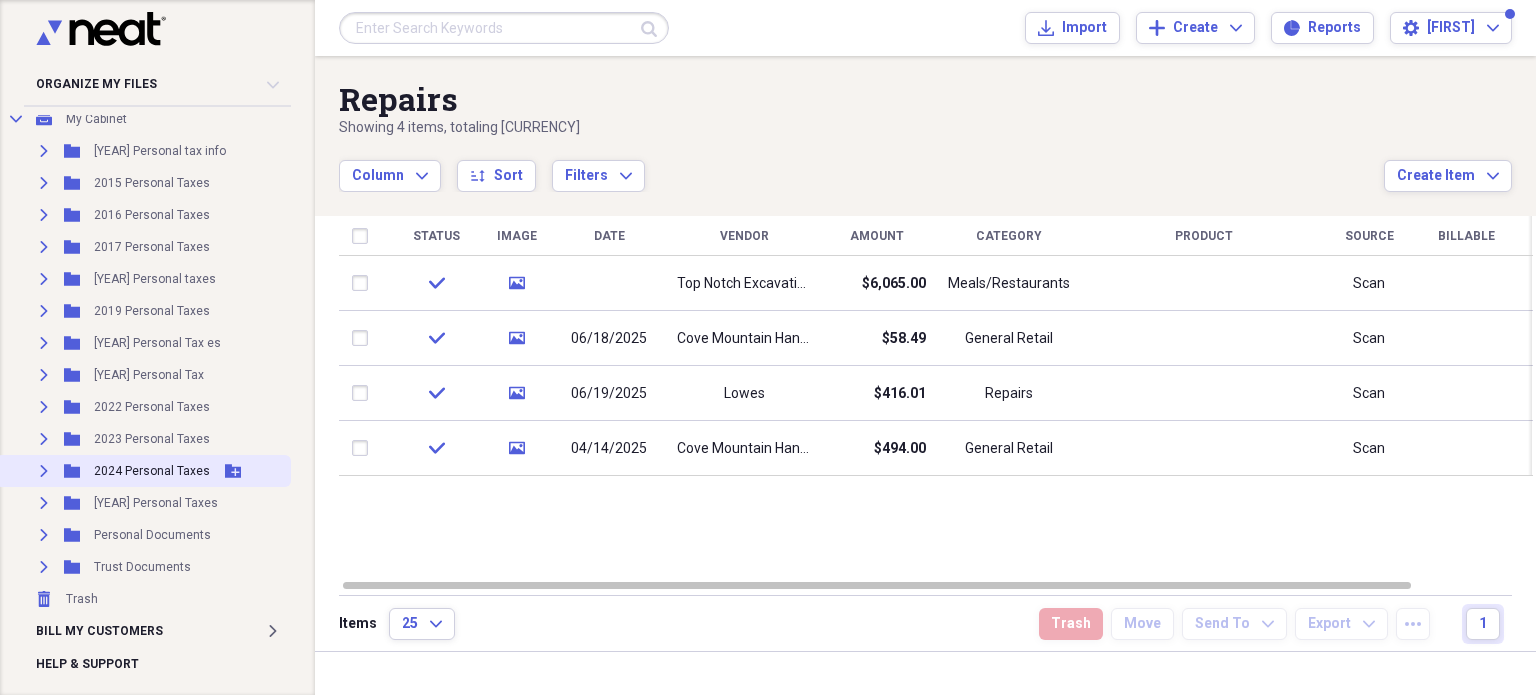 click on "Expand" 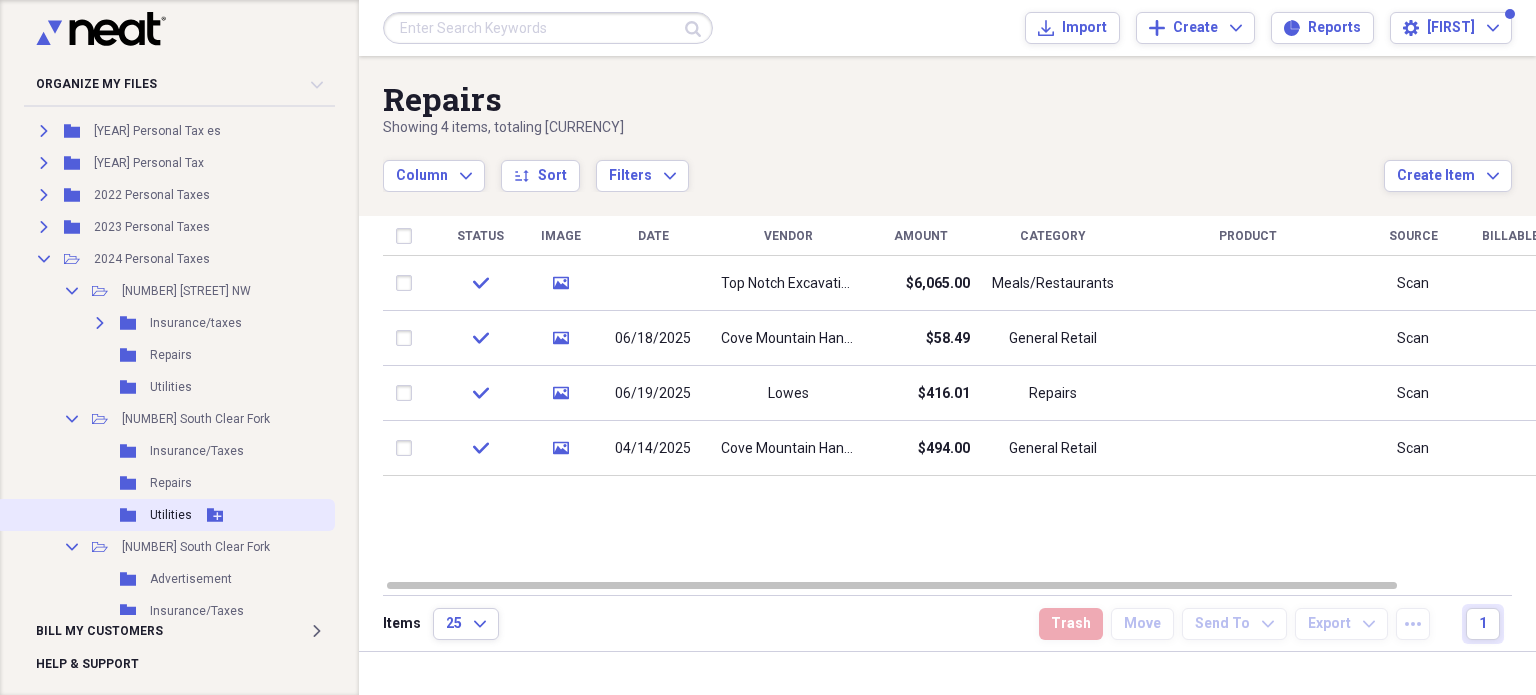 scroll, scrollTop: 452, scrollLeft: 0, axis: vertical 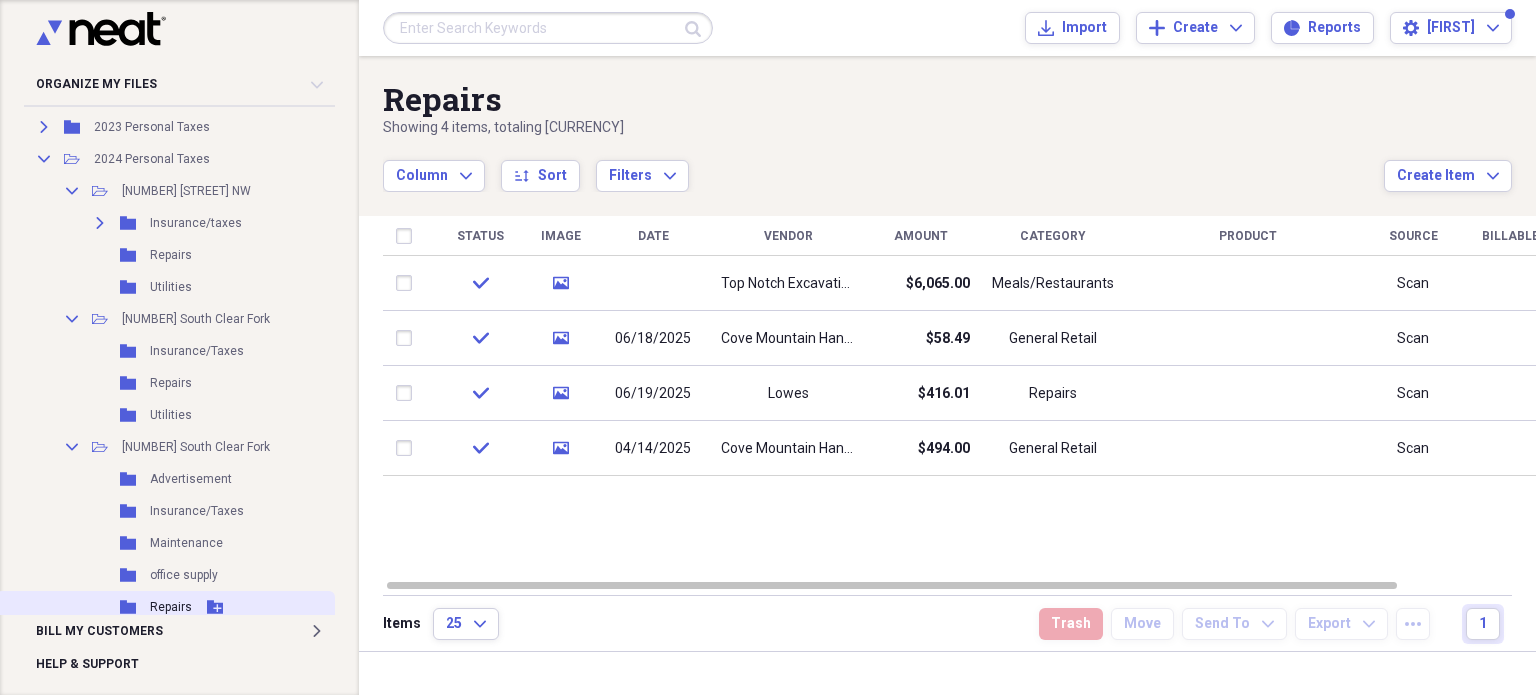 click on "Repairs" at bounding box center [171, 607] 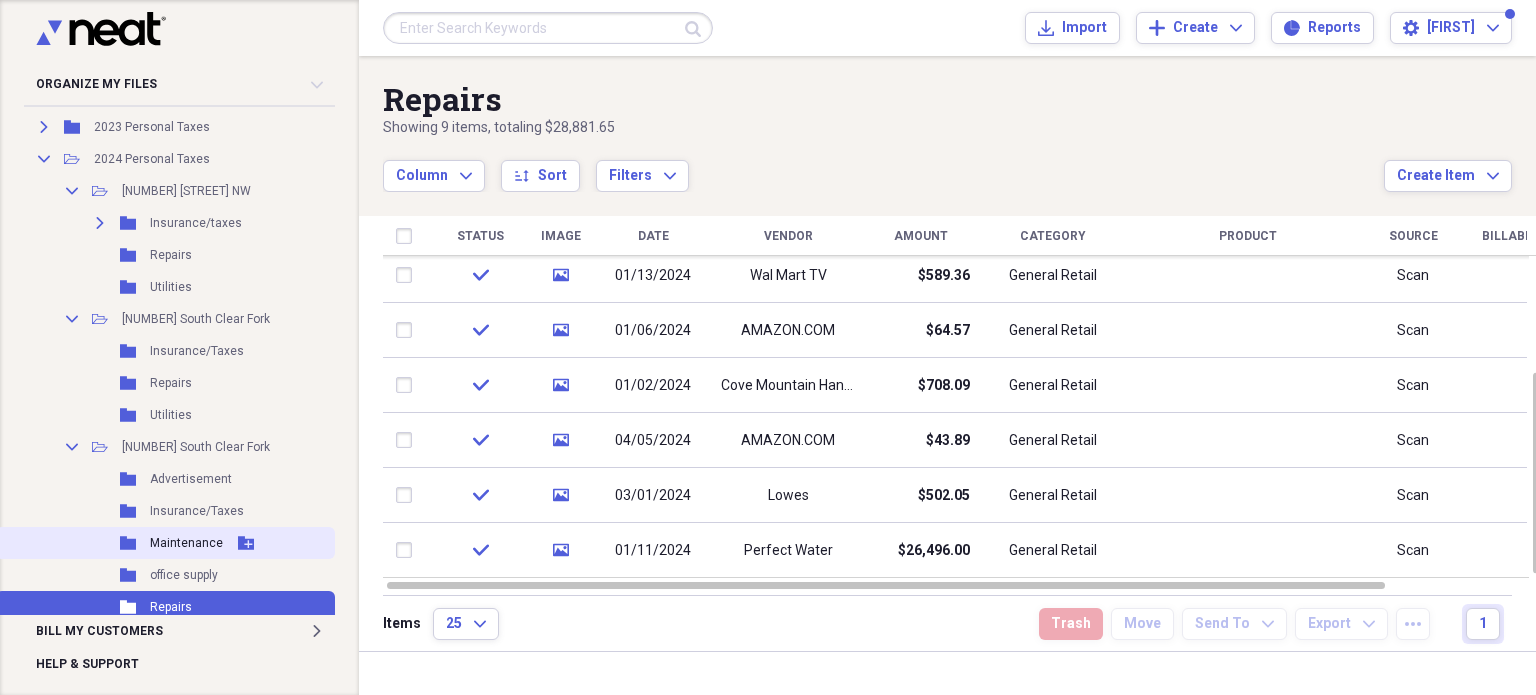 click on "Maintenance" at bounding box center (186, 543) 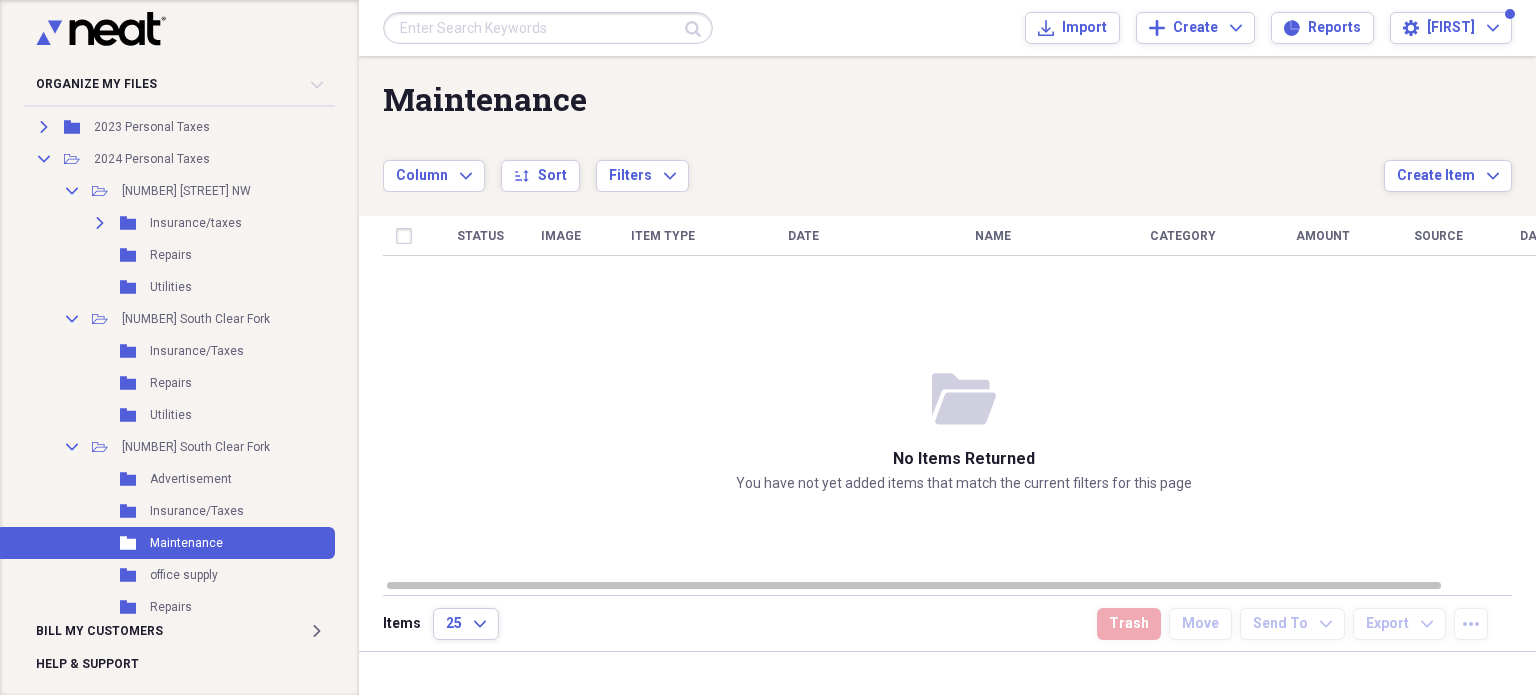 scroll, scrollTop: 552, scrollLeft: 0, axis: vertical 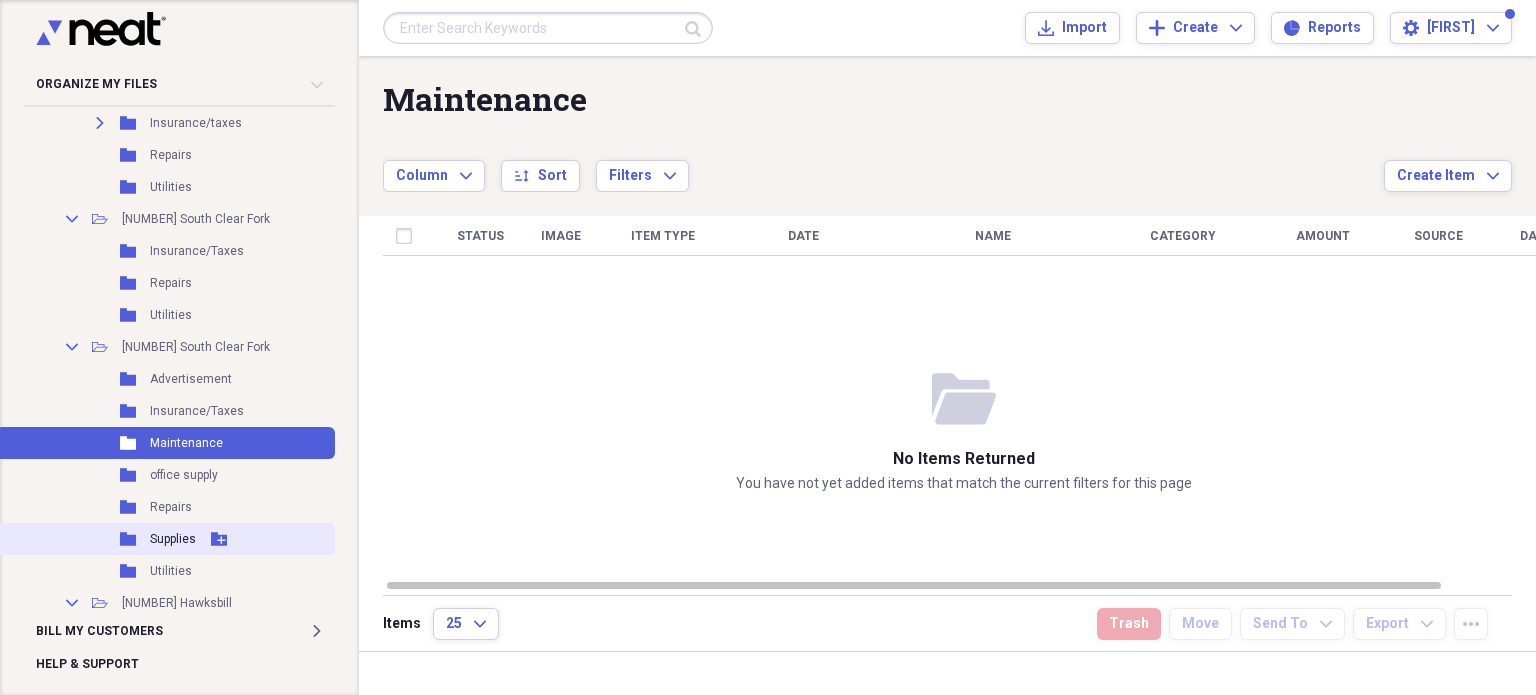 click on "Supplies" at bounding box center [173, 539] 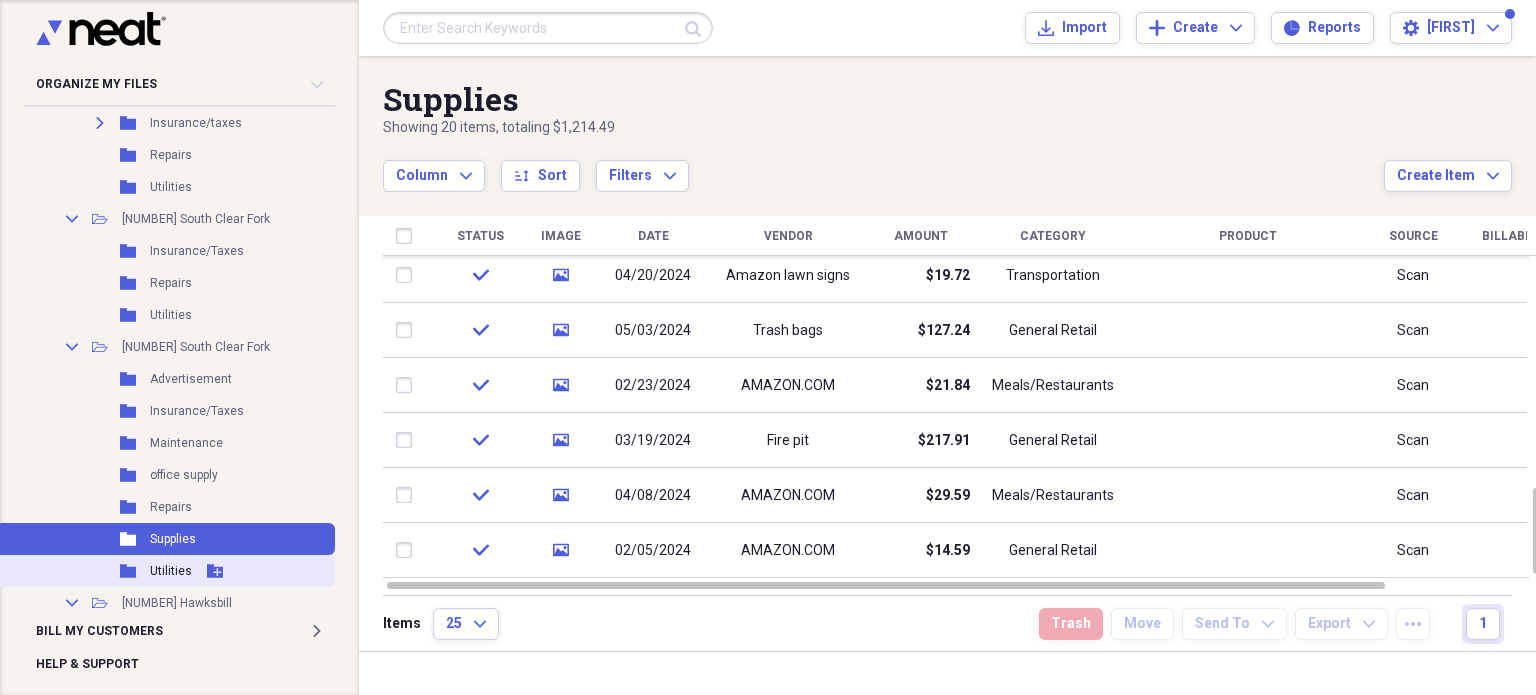 click on "Utilities" at bounding box center (171, 571) 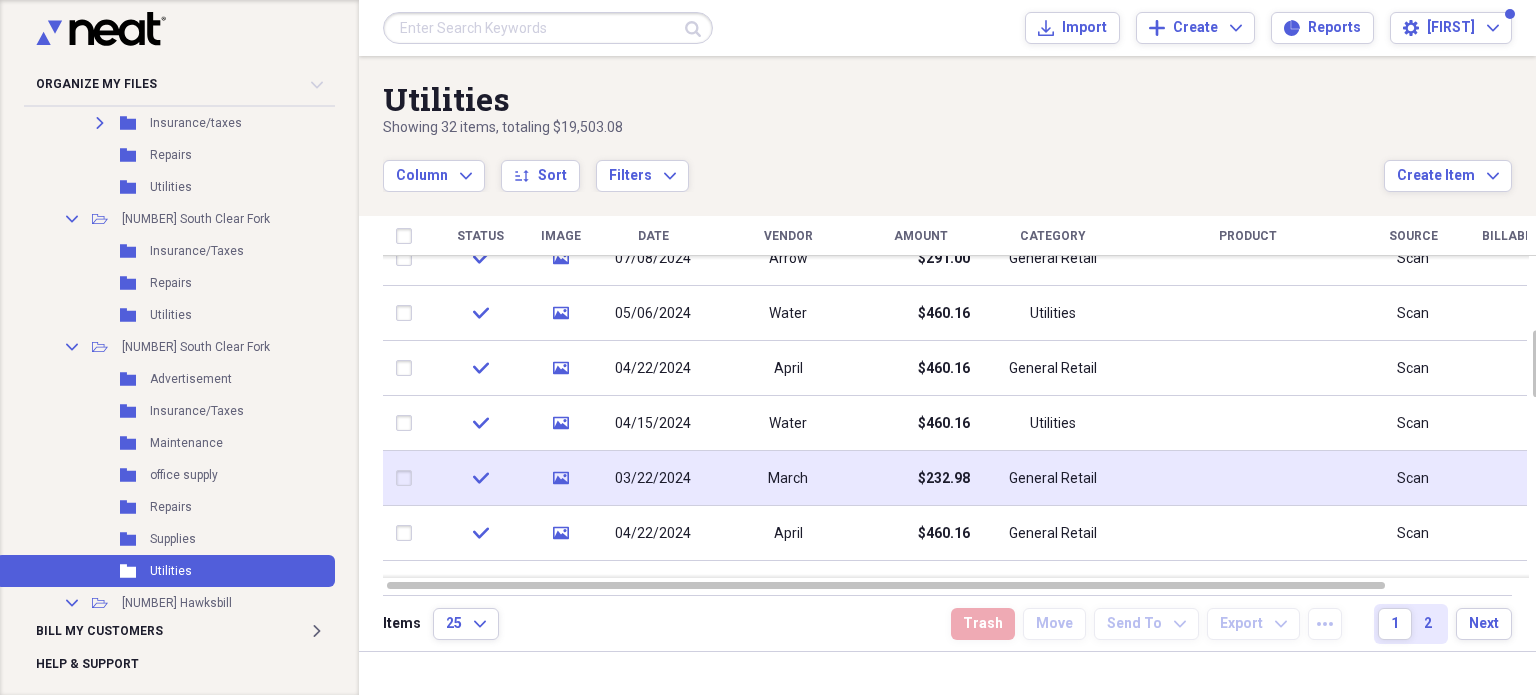 click on "March" at bounding box center (788, 479) 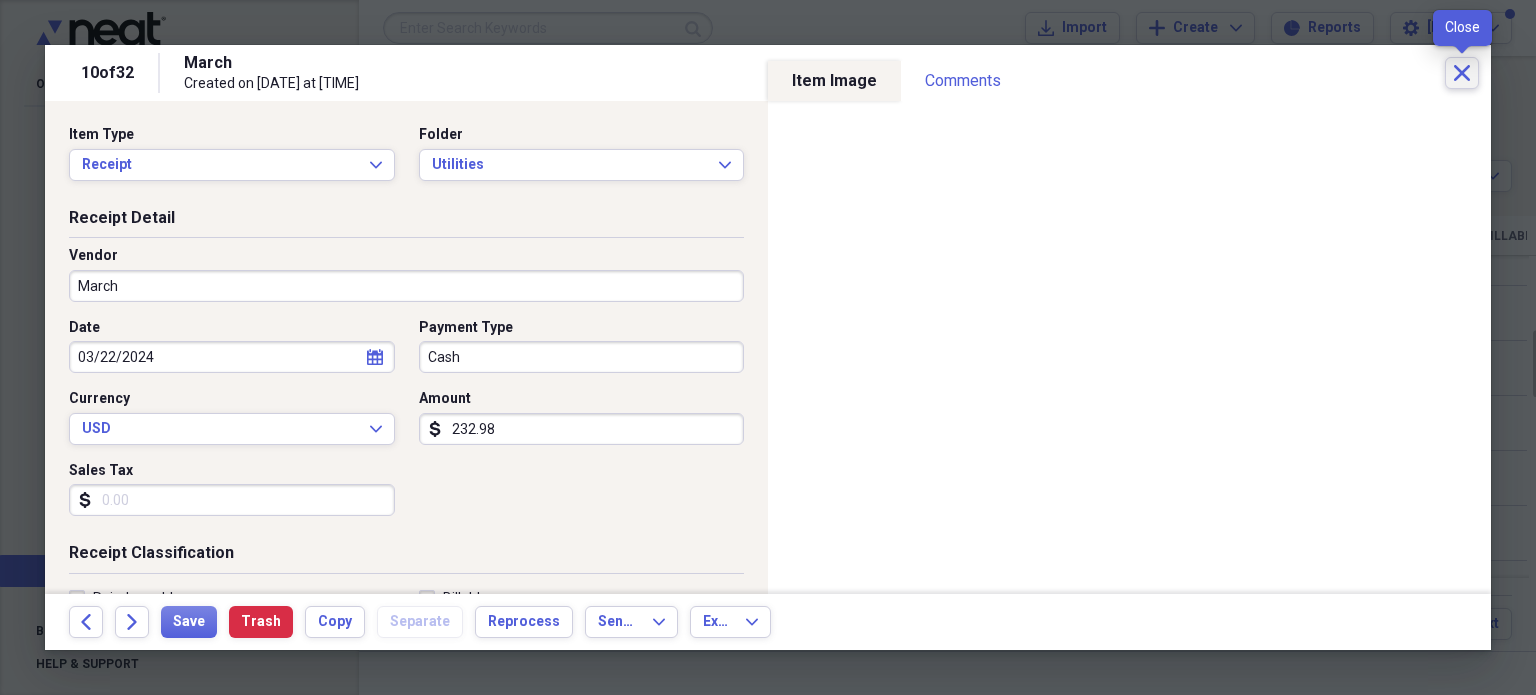 click on "Close" 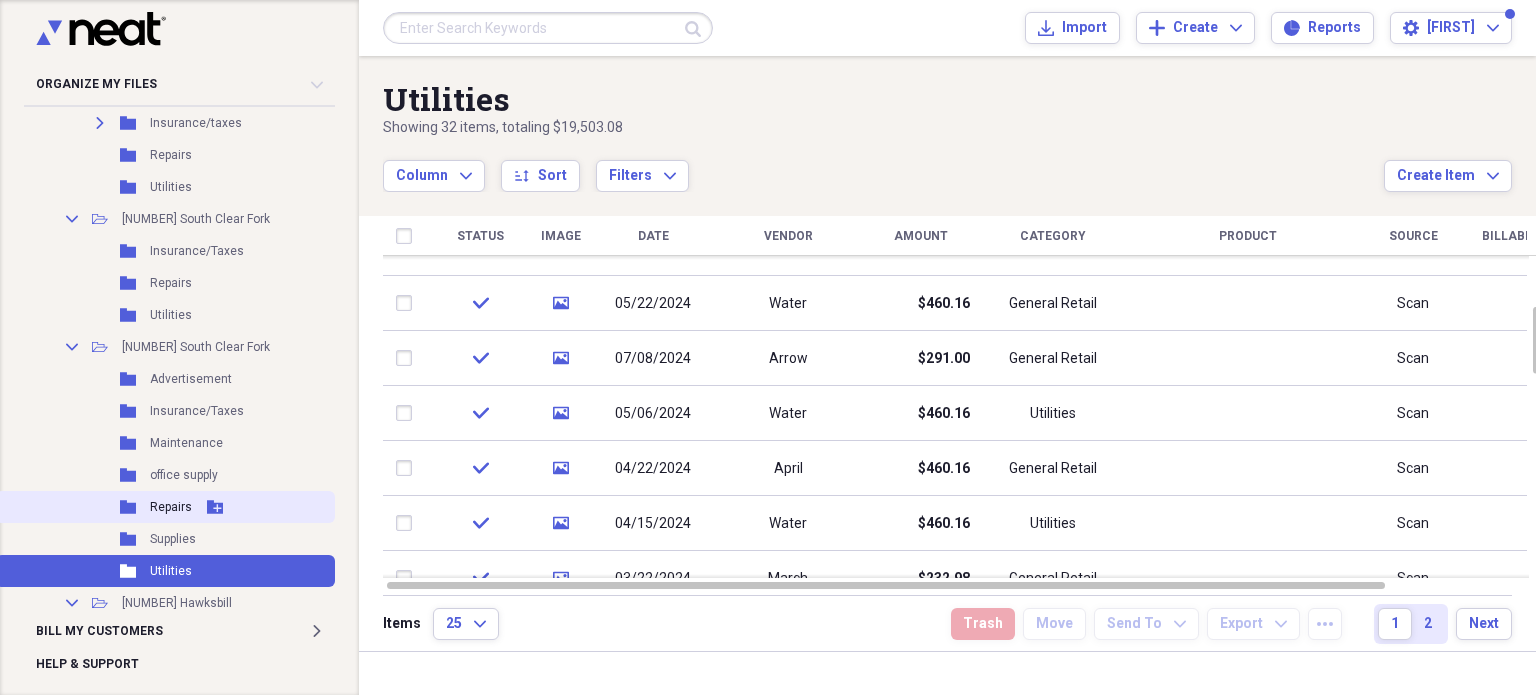 click on "Repairs" at bounding box center (171, 507) 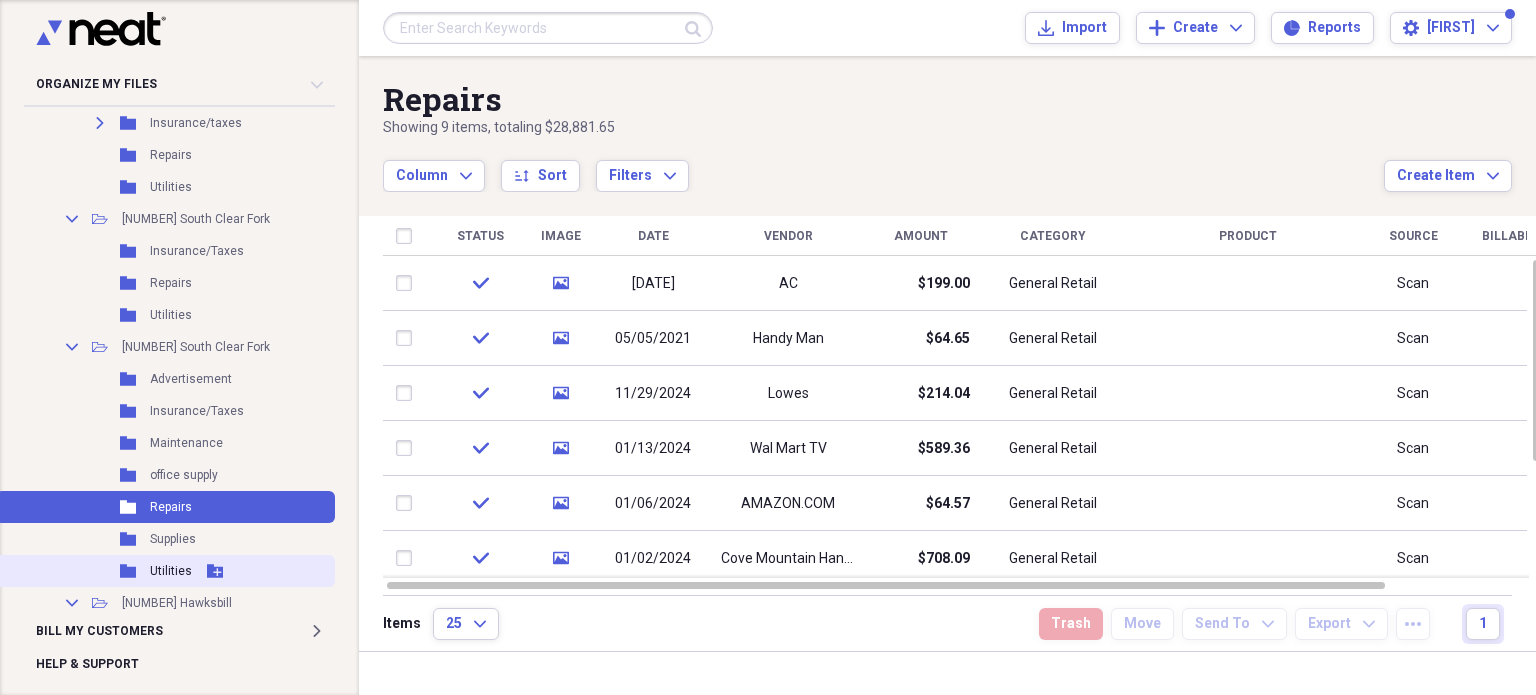 click on "Utilities" at bounding box center [171, 571] 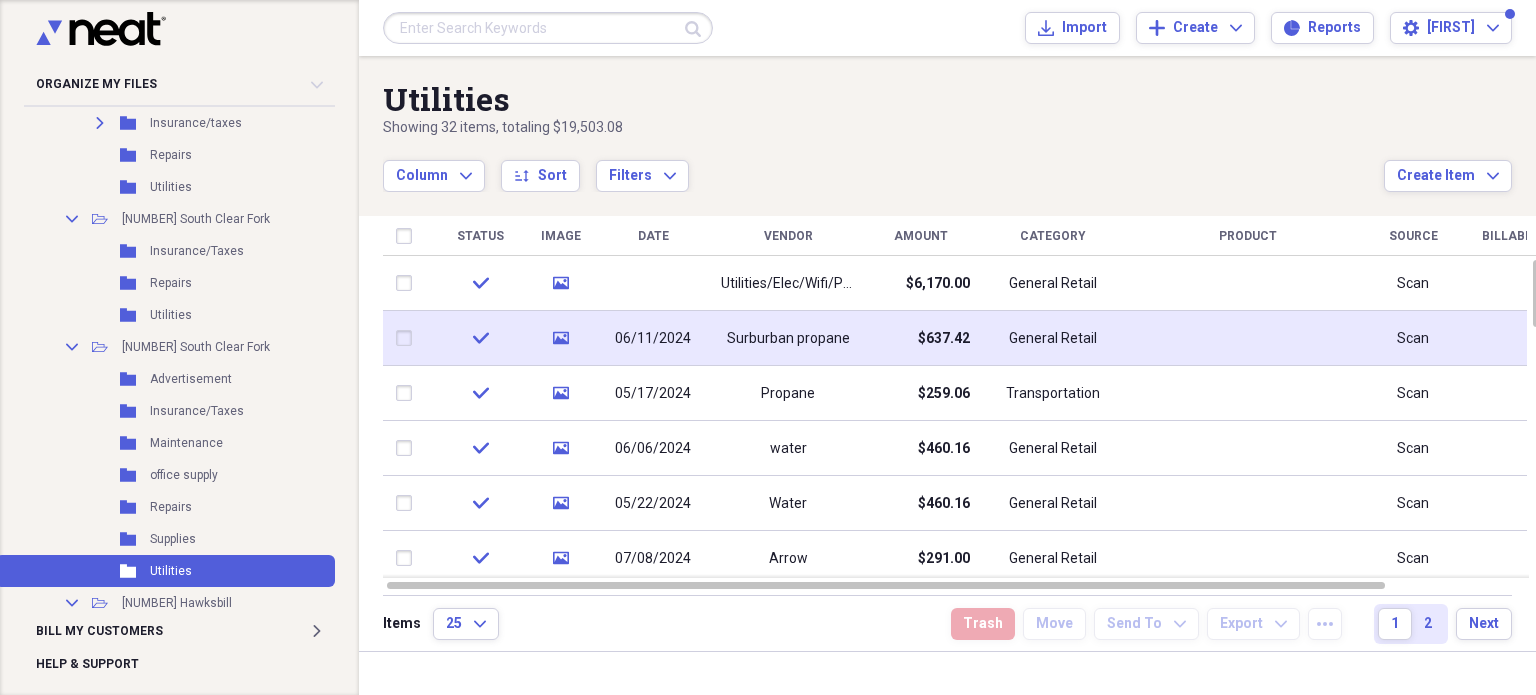 click on "$637.42" at bounding box center [920, 338] 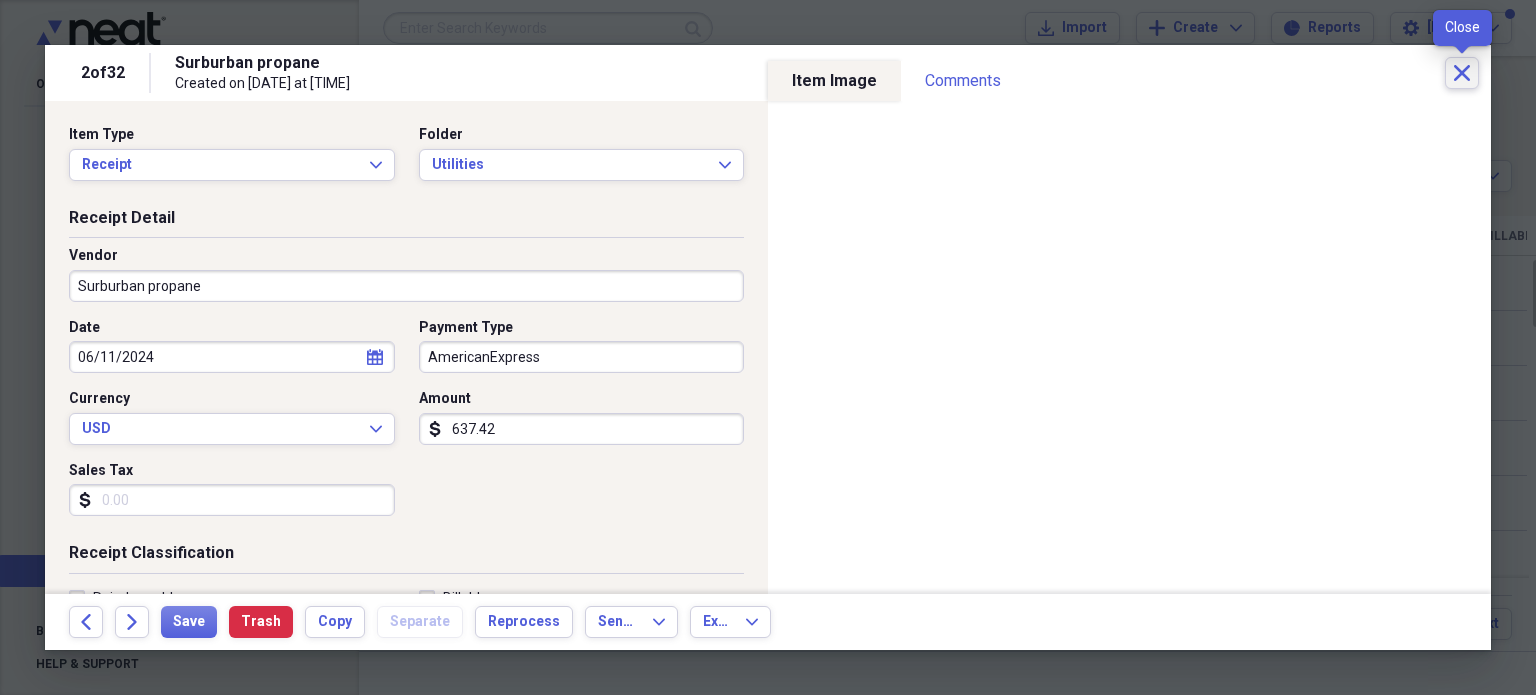 click 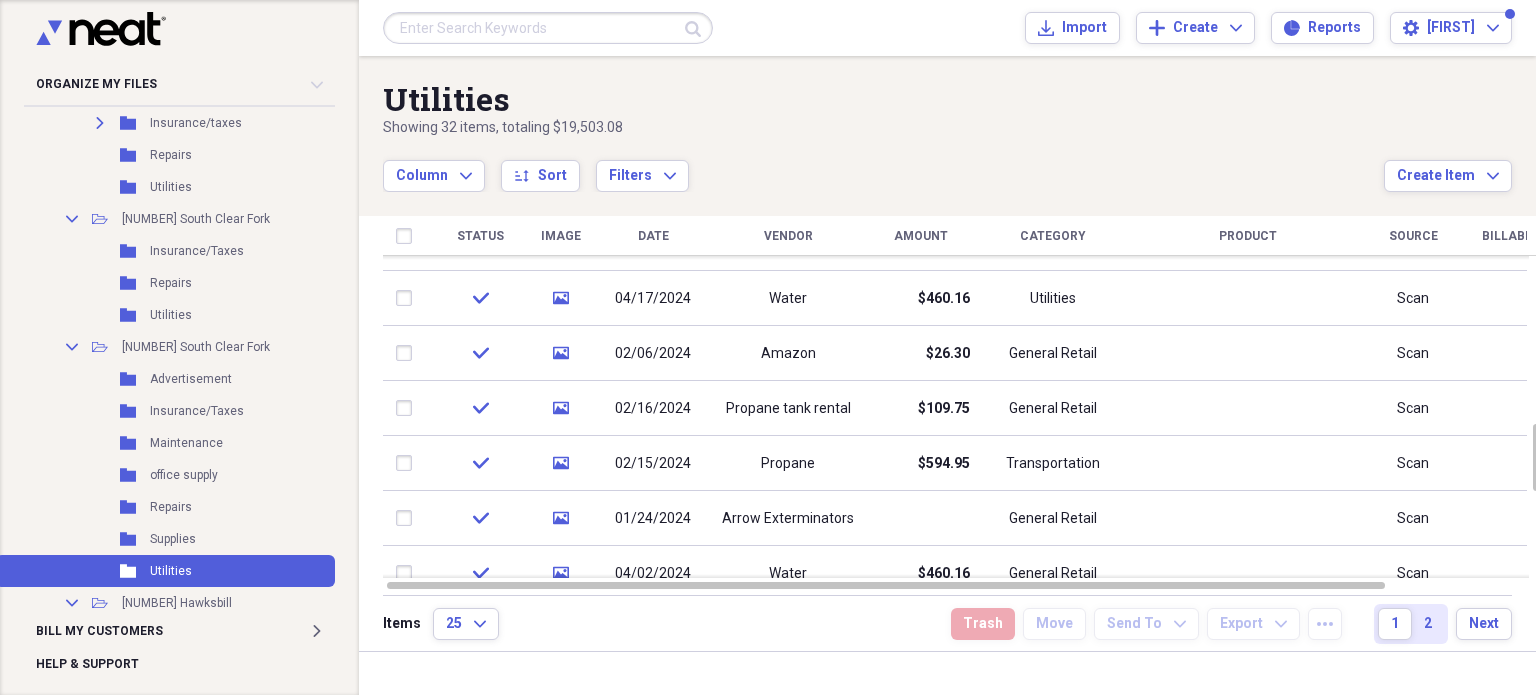 click at bounding box center (548, 28) 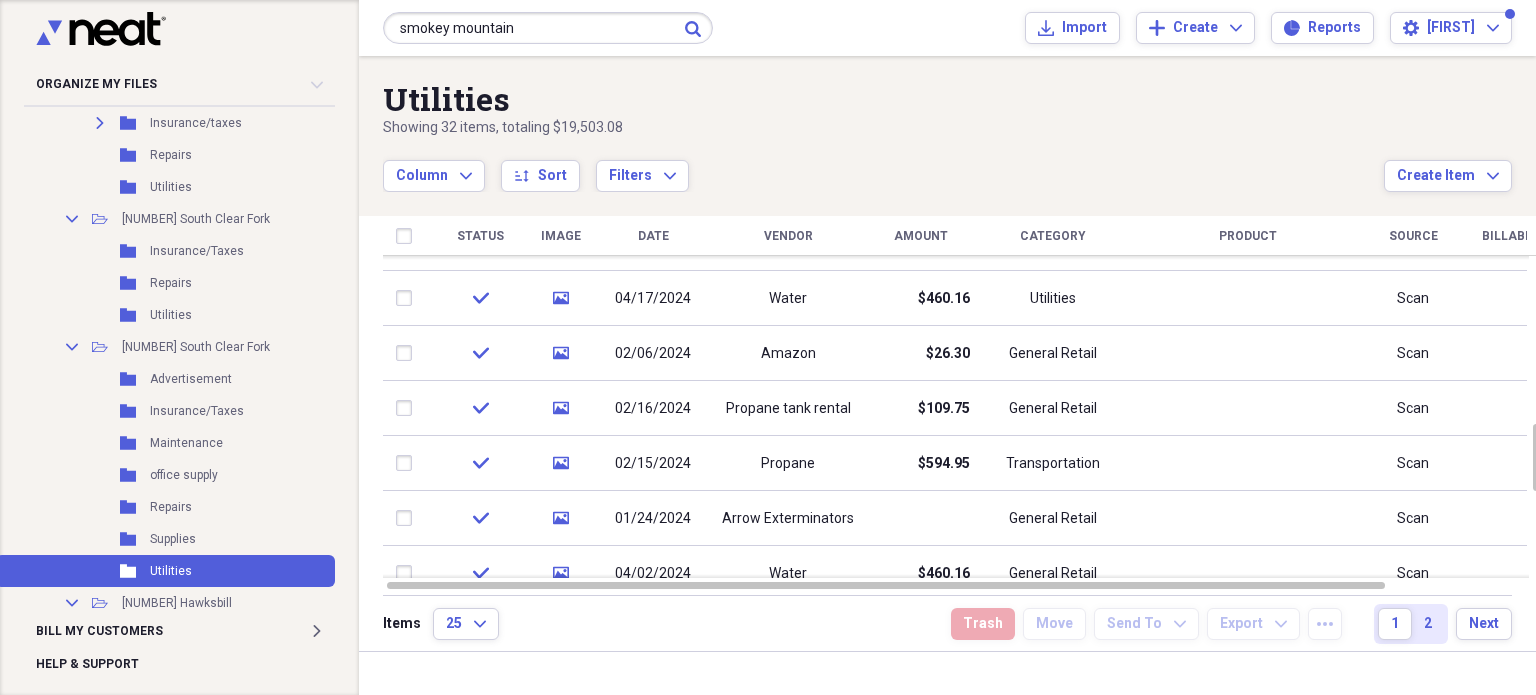 type on "smokey mountain" 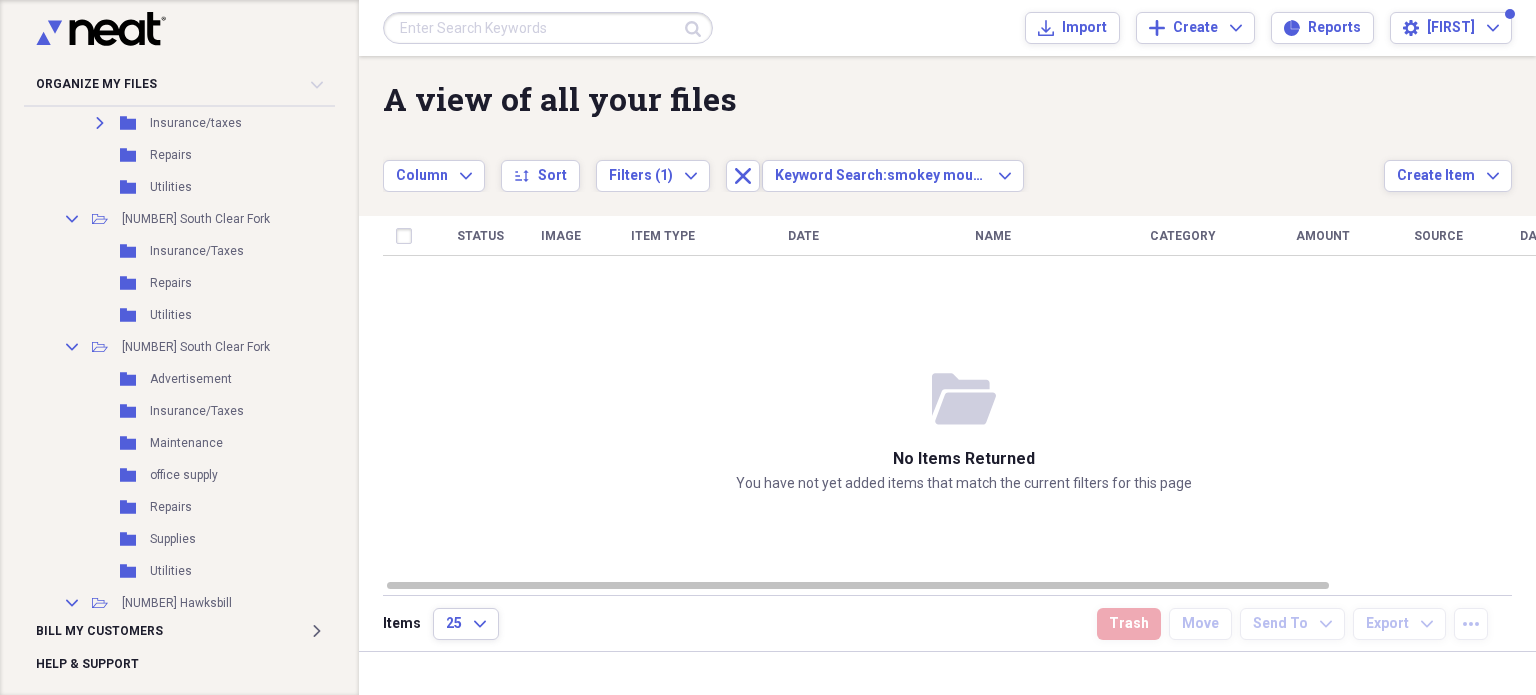 click at bounding box center [548, 28] 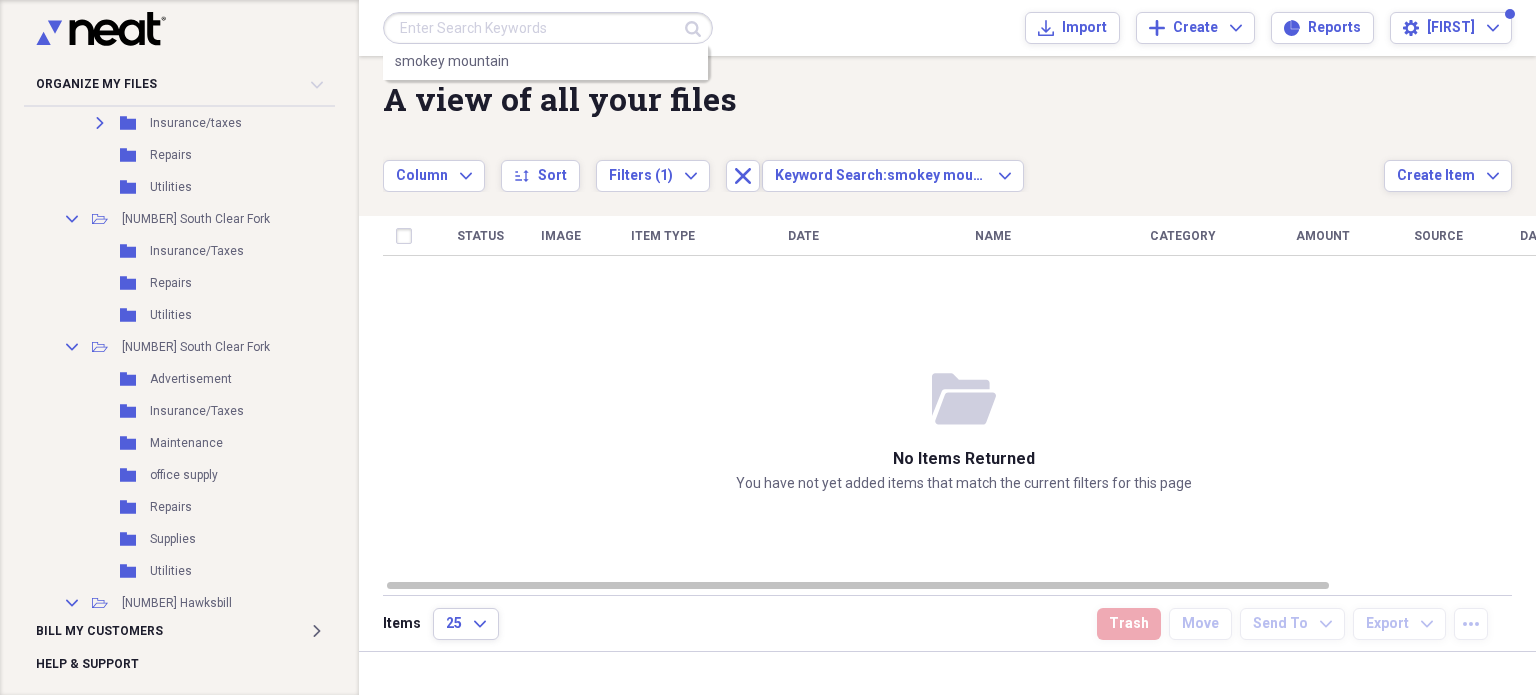 click at bounding box center (548, 28) 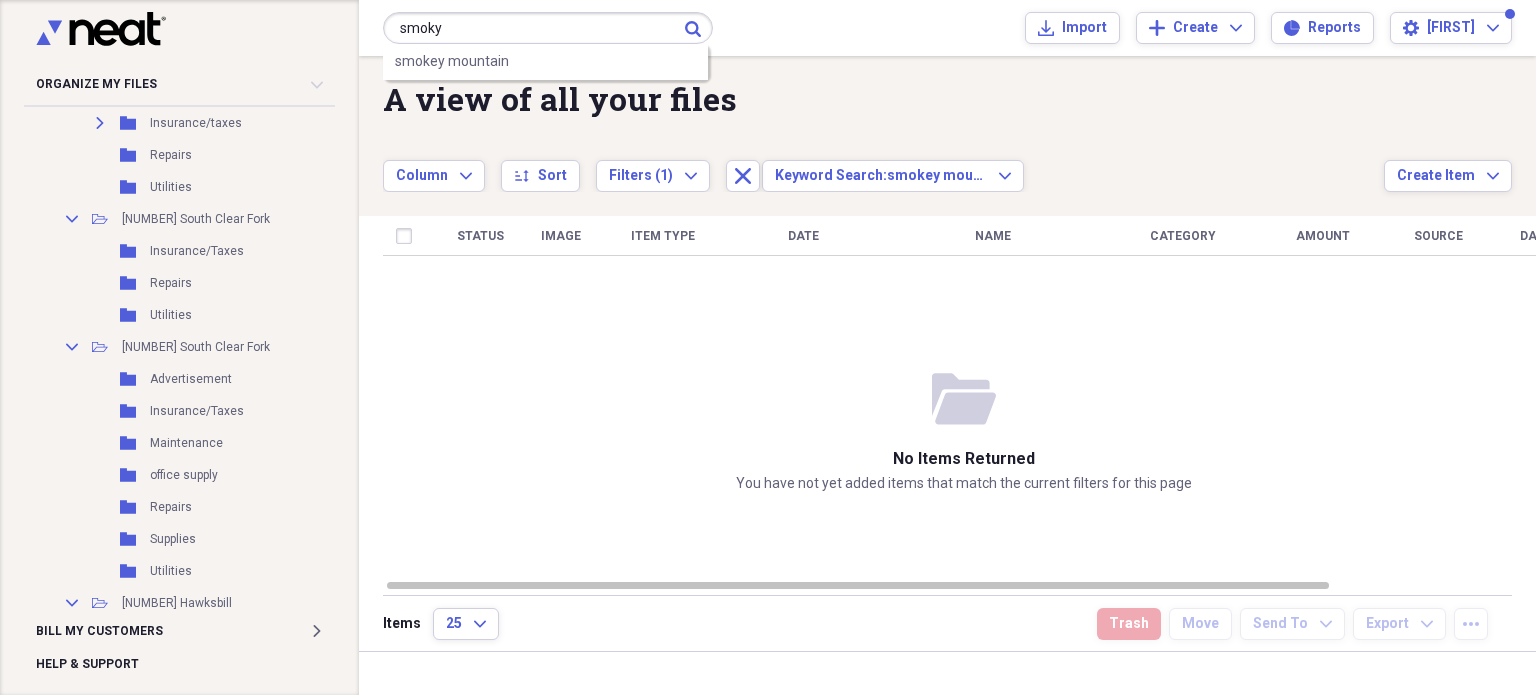 type on "smoky" 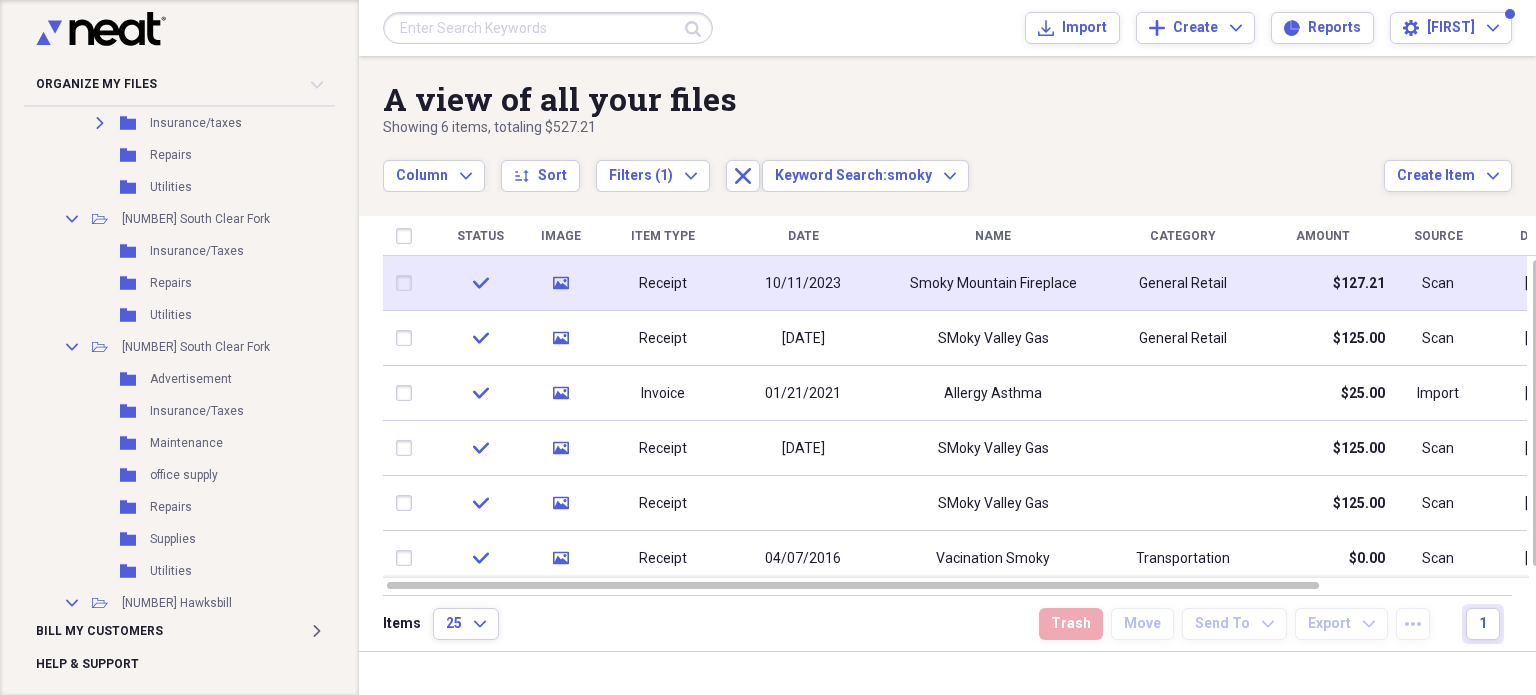 click on "Smoky Mountain Fireplace" at bounding box center [993, 284] 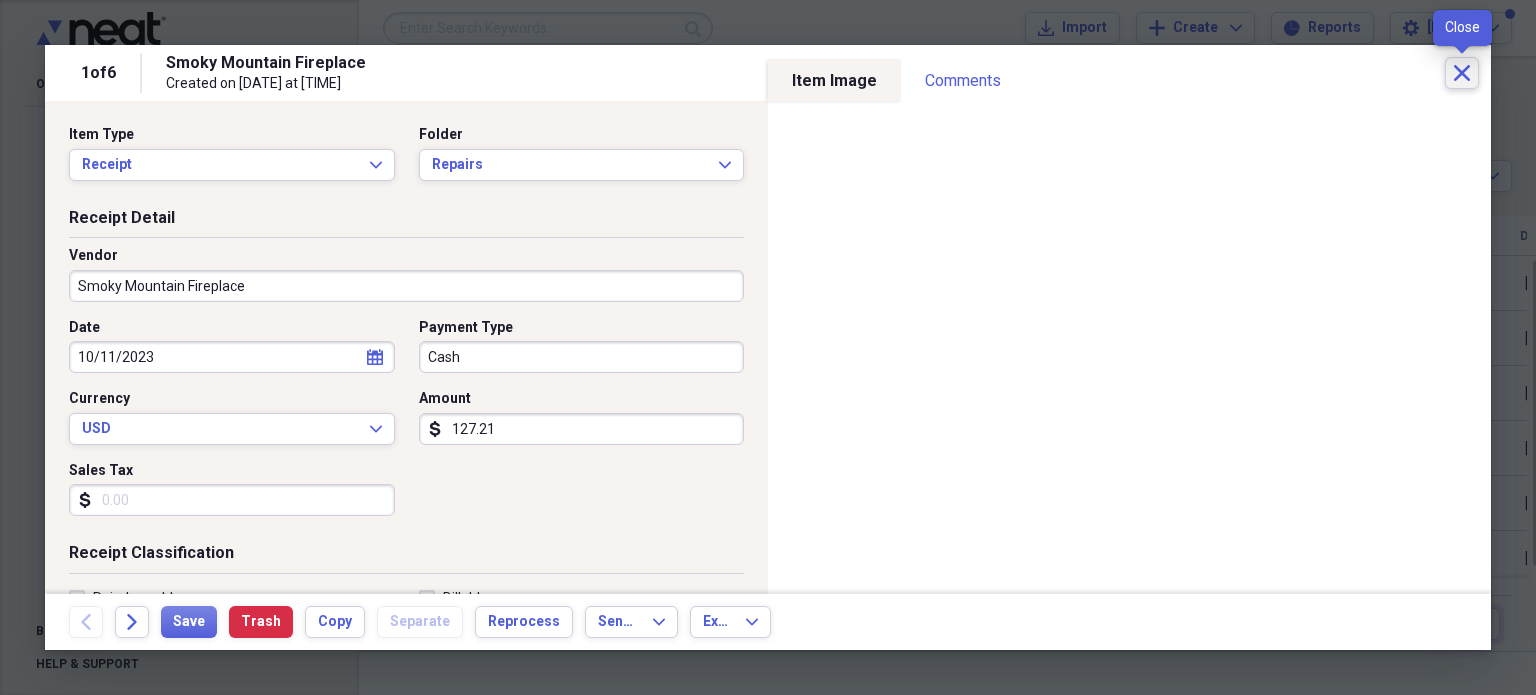click 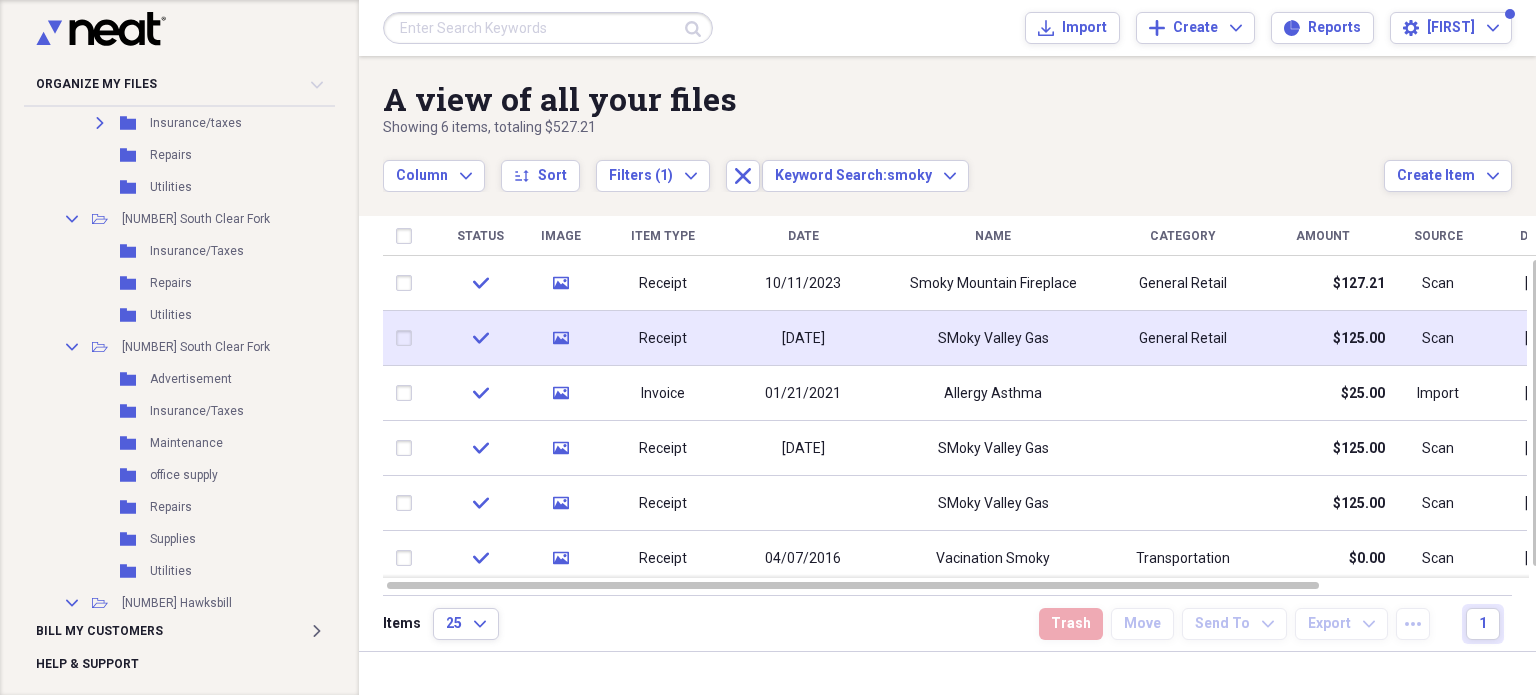 click on "SMoky Valley Gas" at bounding box center (993, 338) 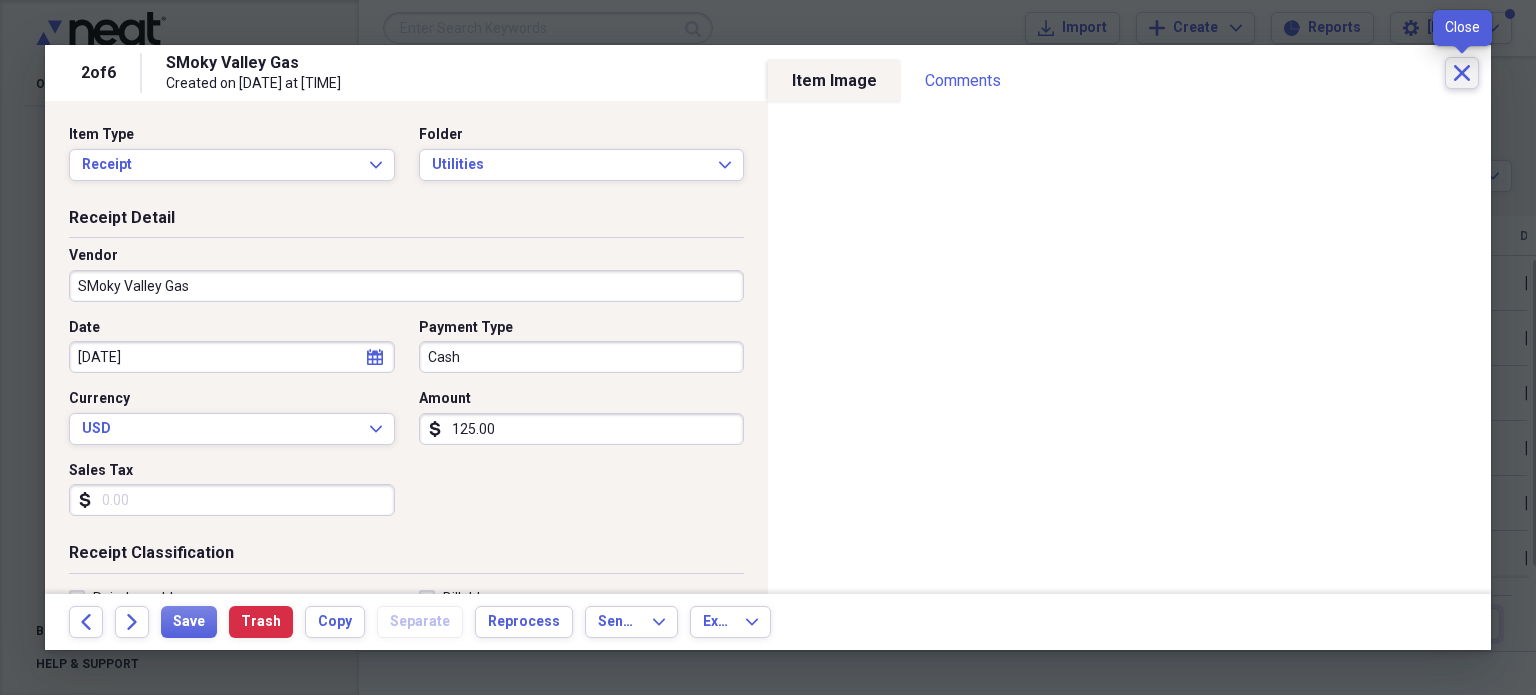 click 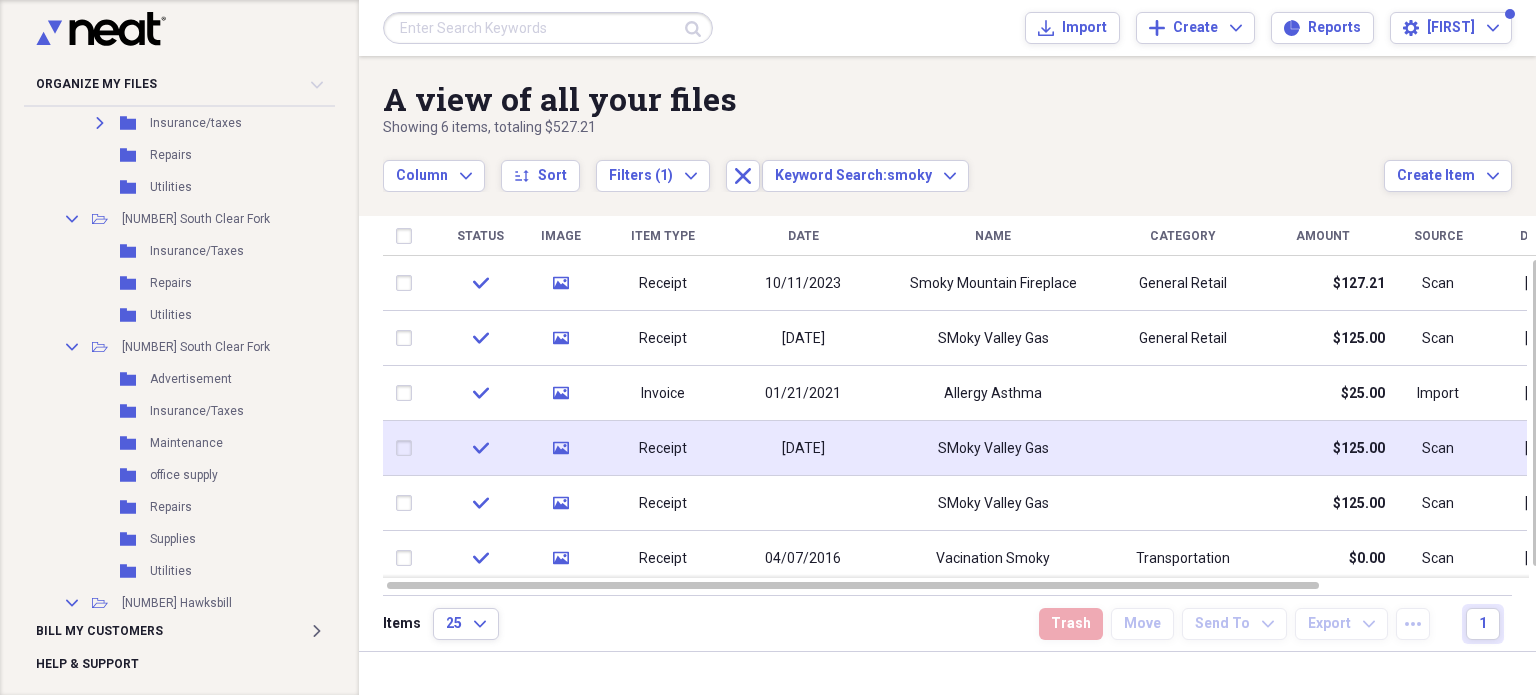 click on "SMoky Valley Gas" at bounding box center (993, 449) 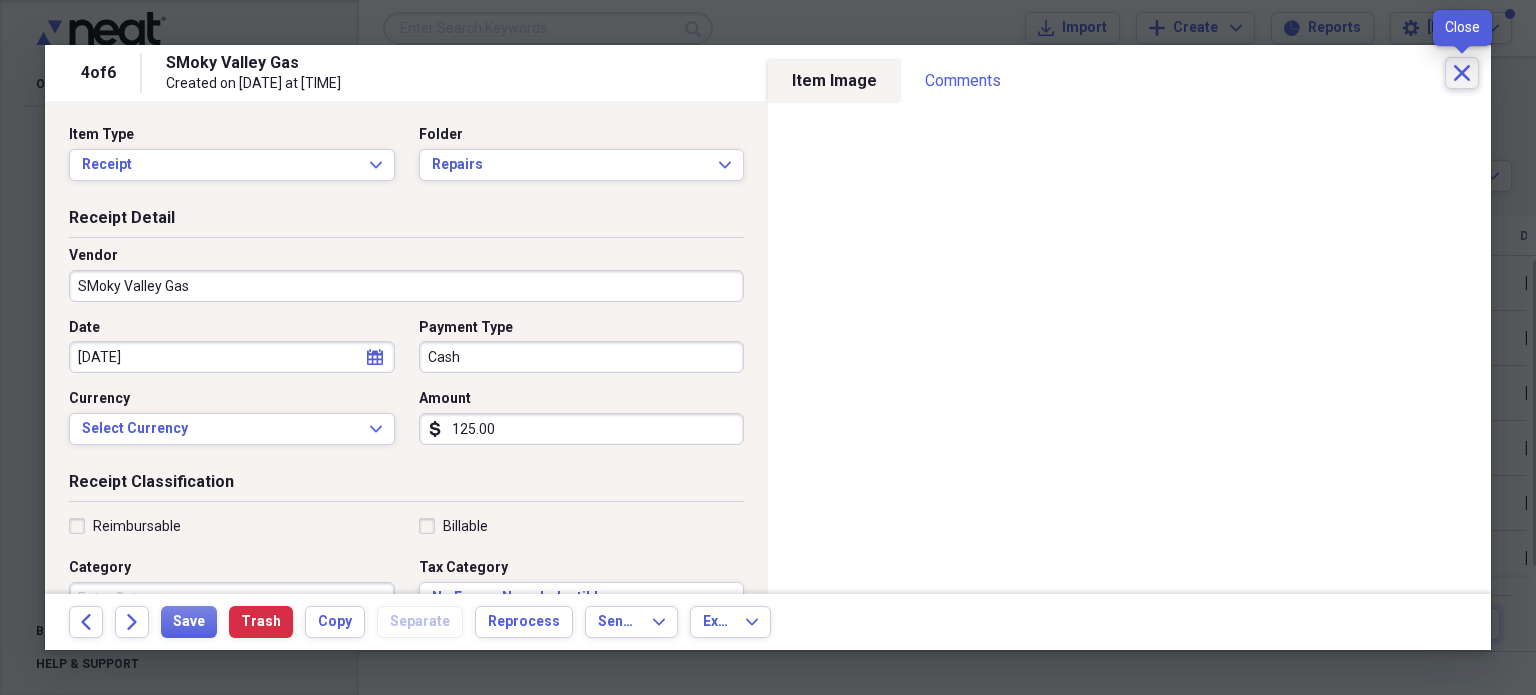 click on "Close" 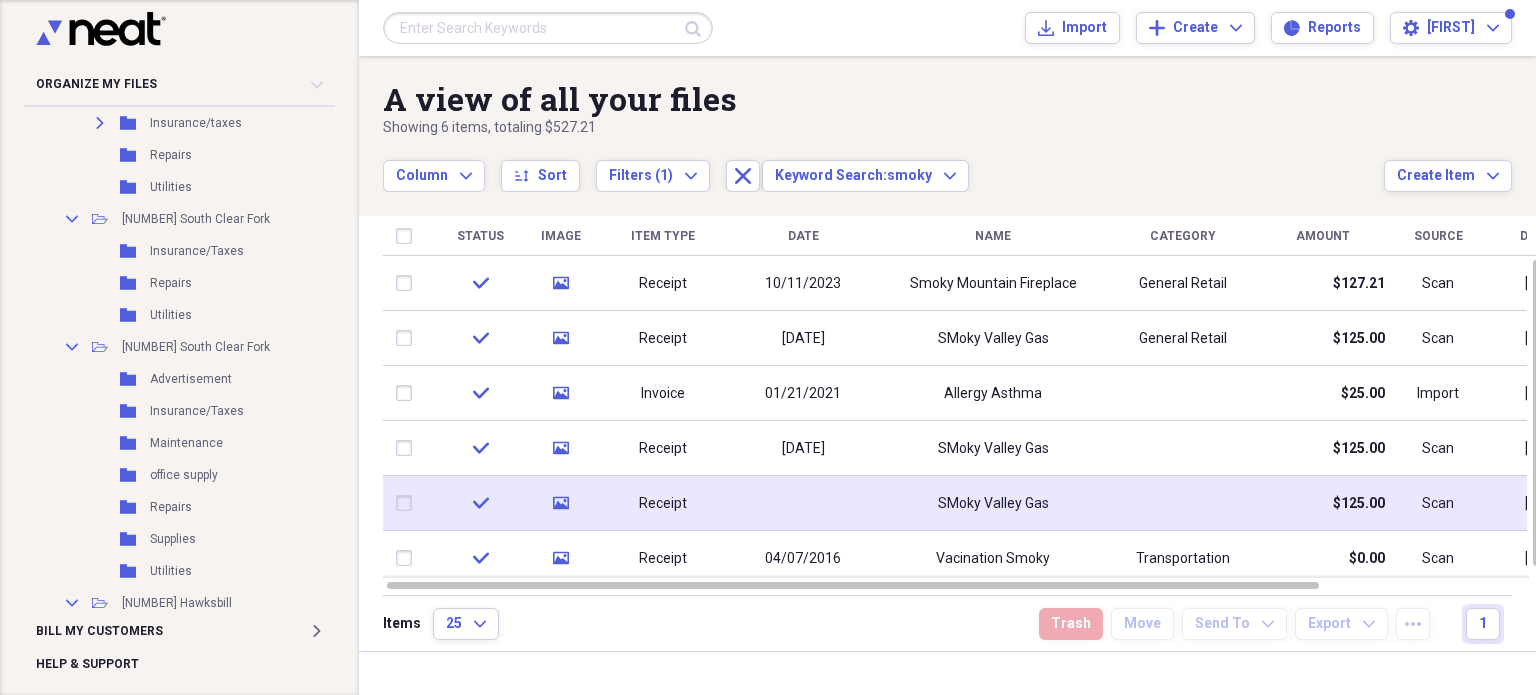 click on "SMoky Valley Gas" at bounding box center (993, 504) 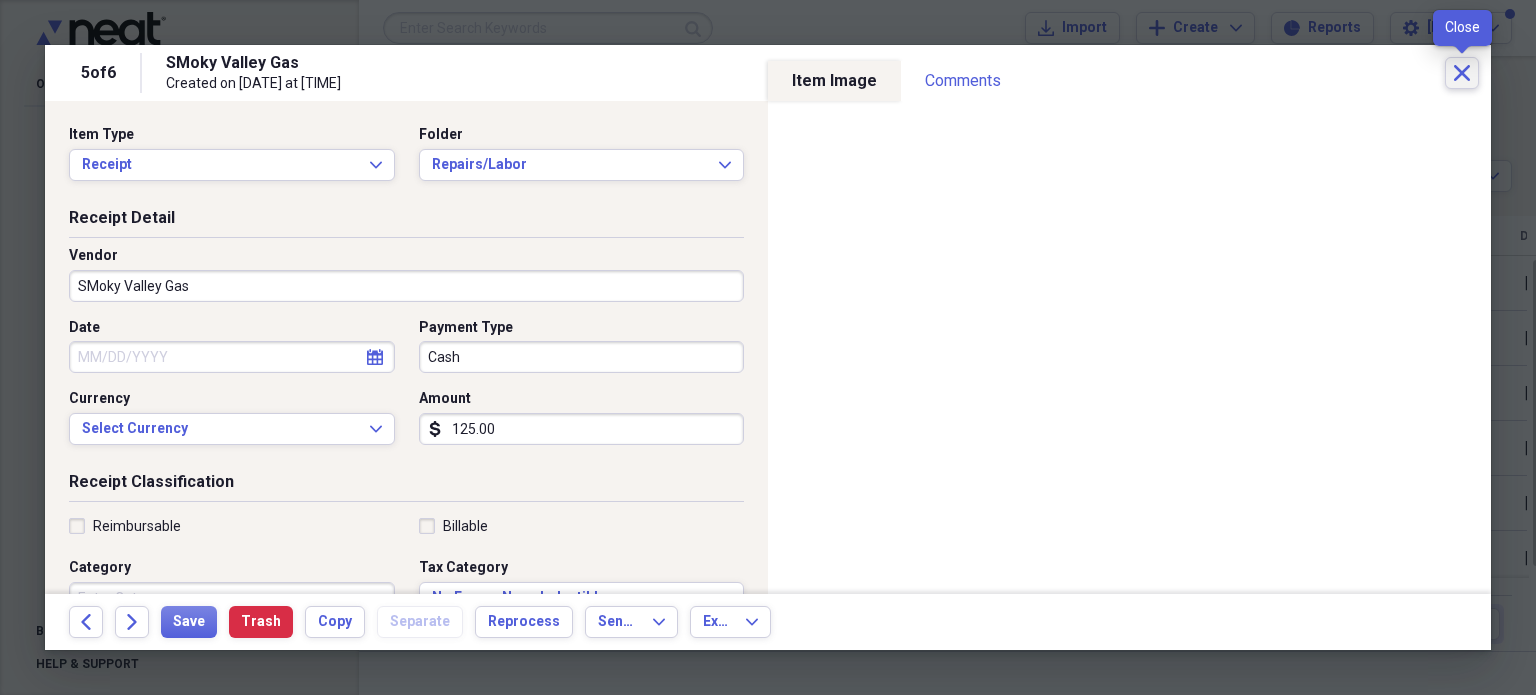 click on "Close" 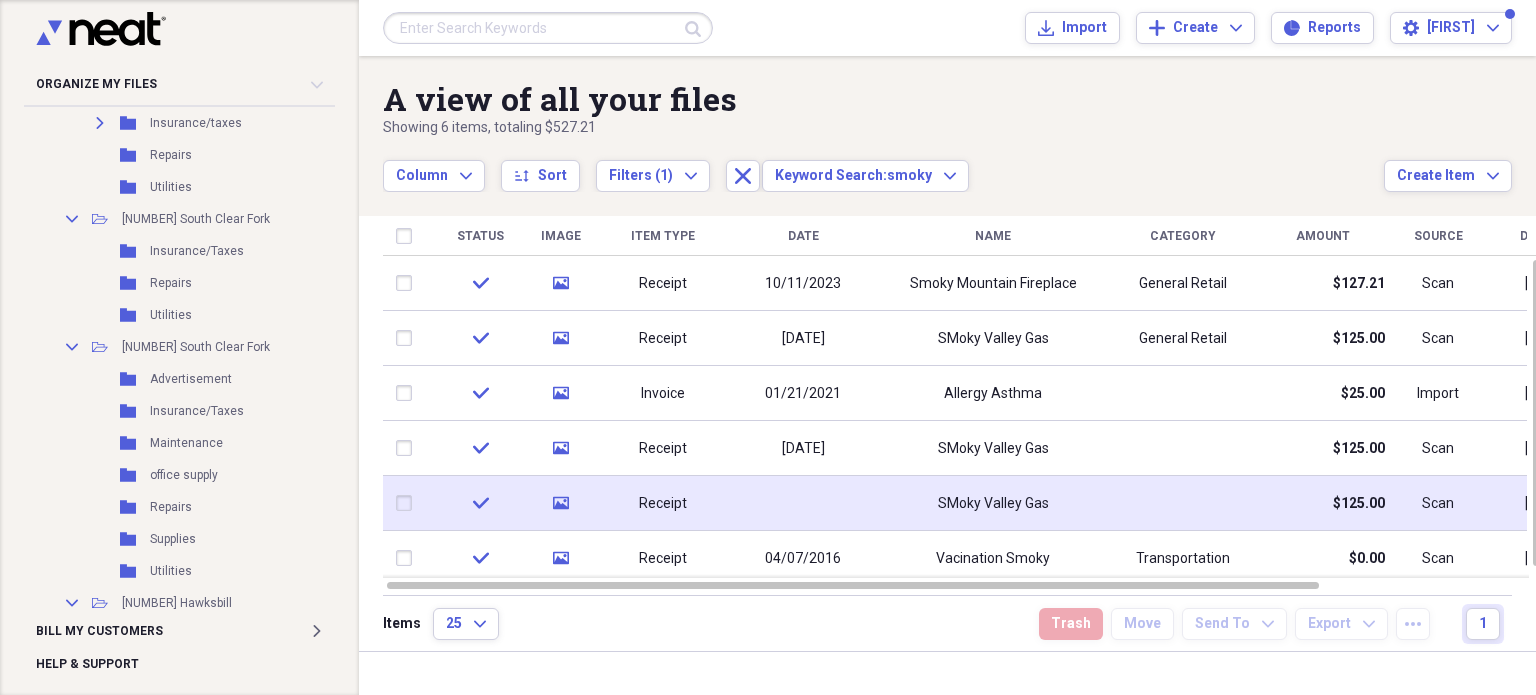 click on "SMoky Valley Gas" at bounding box center (993, 503) 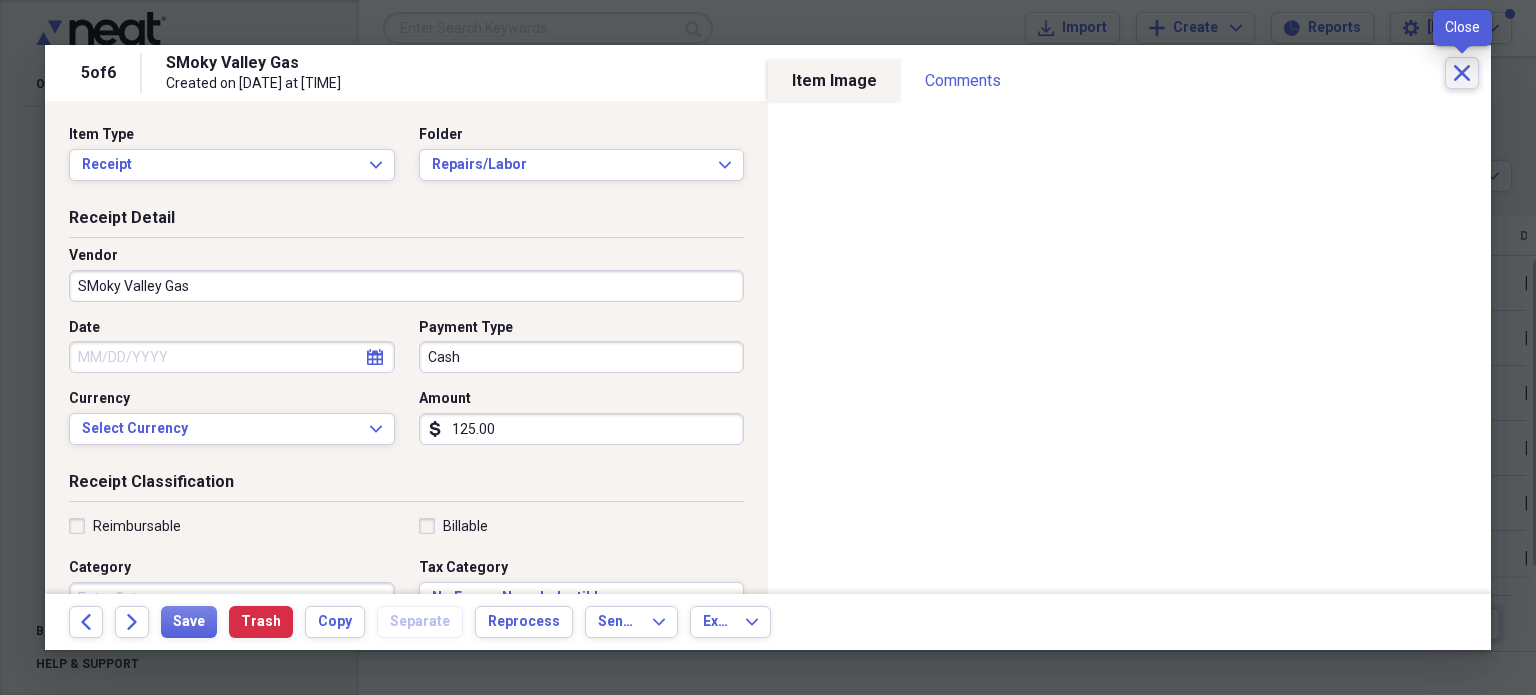 click 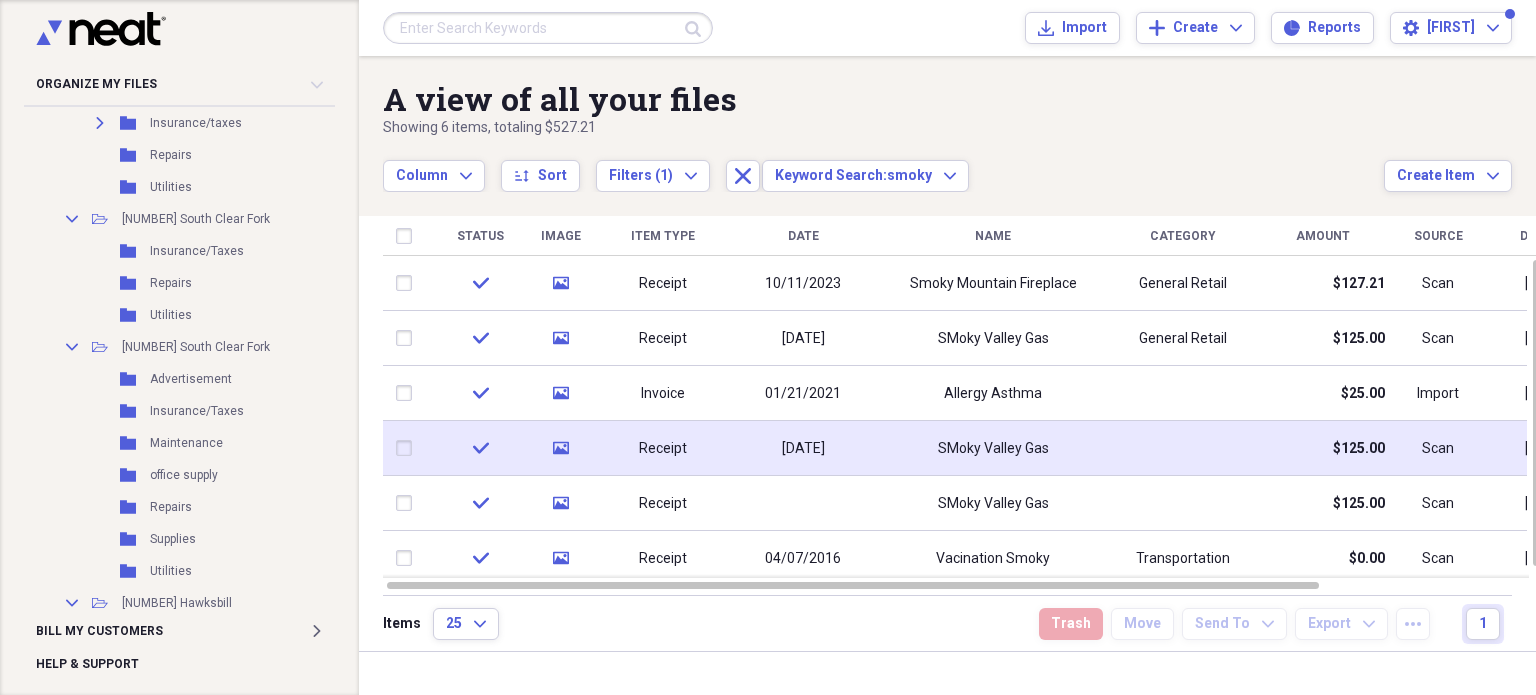 click on "SMoky Valley Gas" at bounding box center [993, 449] 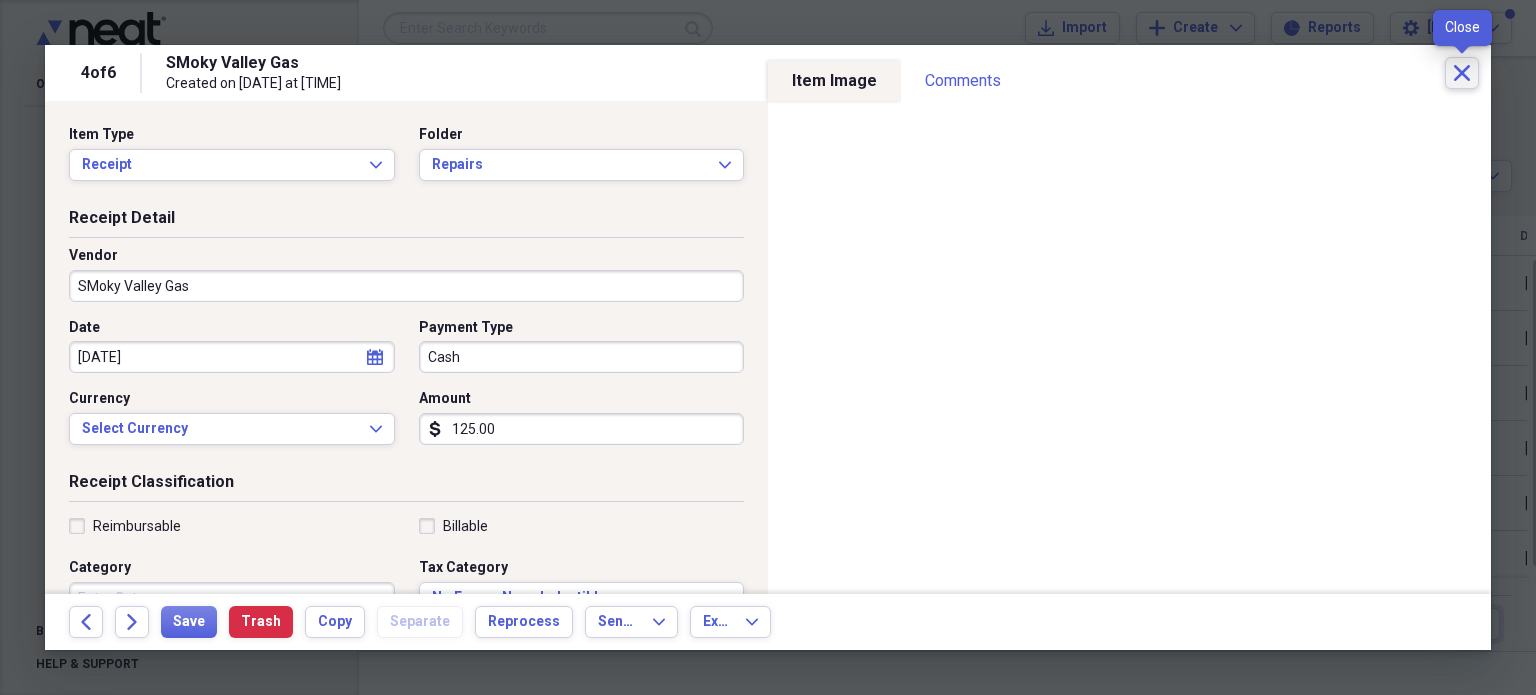 click on "Close" at bounding box center (1462, 73) 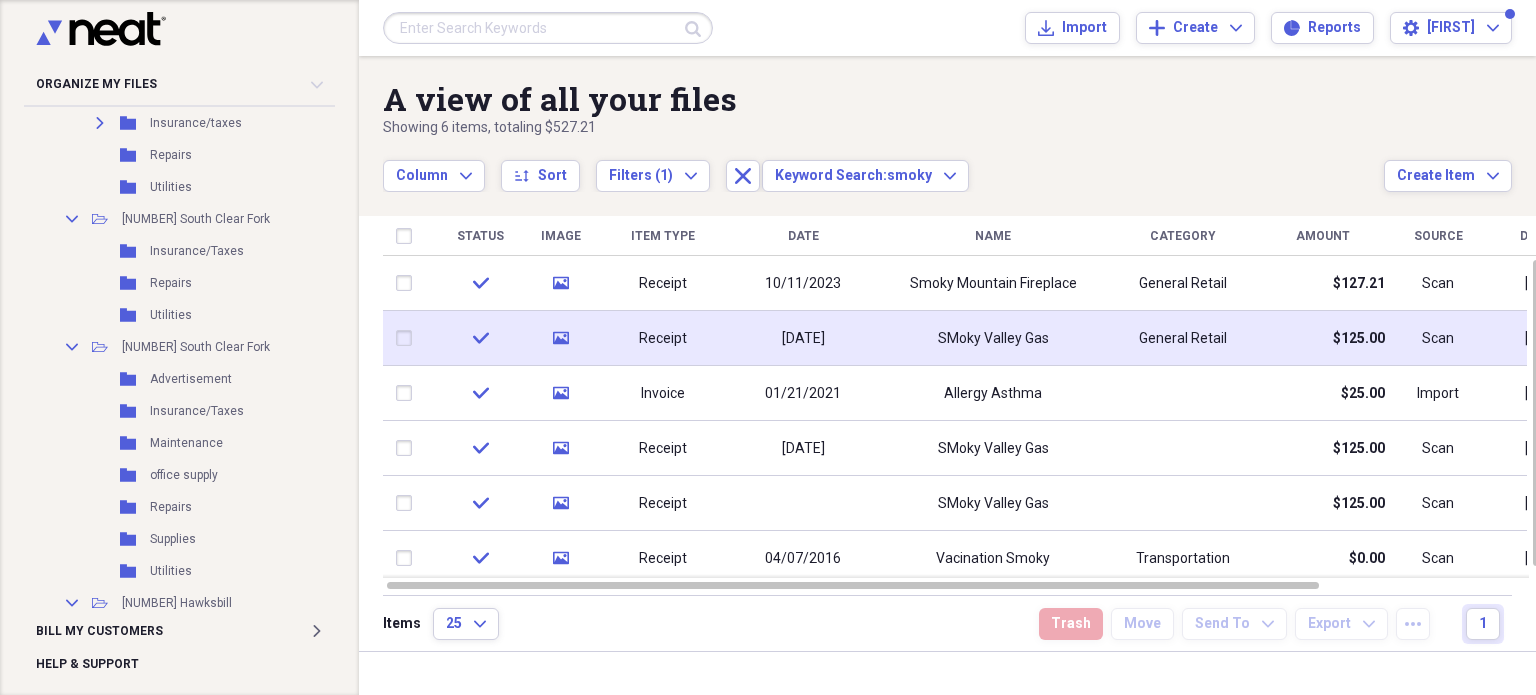 click on "SMoky Valley Gas" at bounding box center [993, 339] 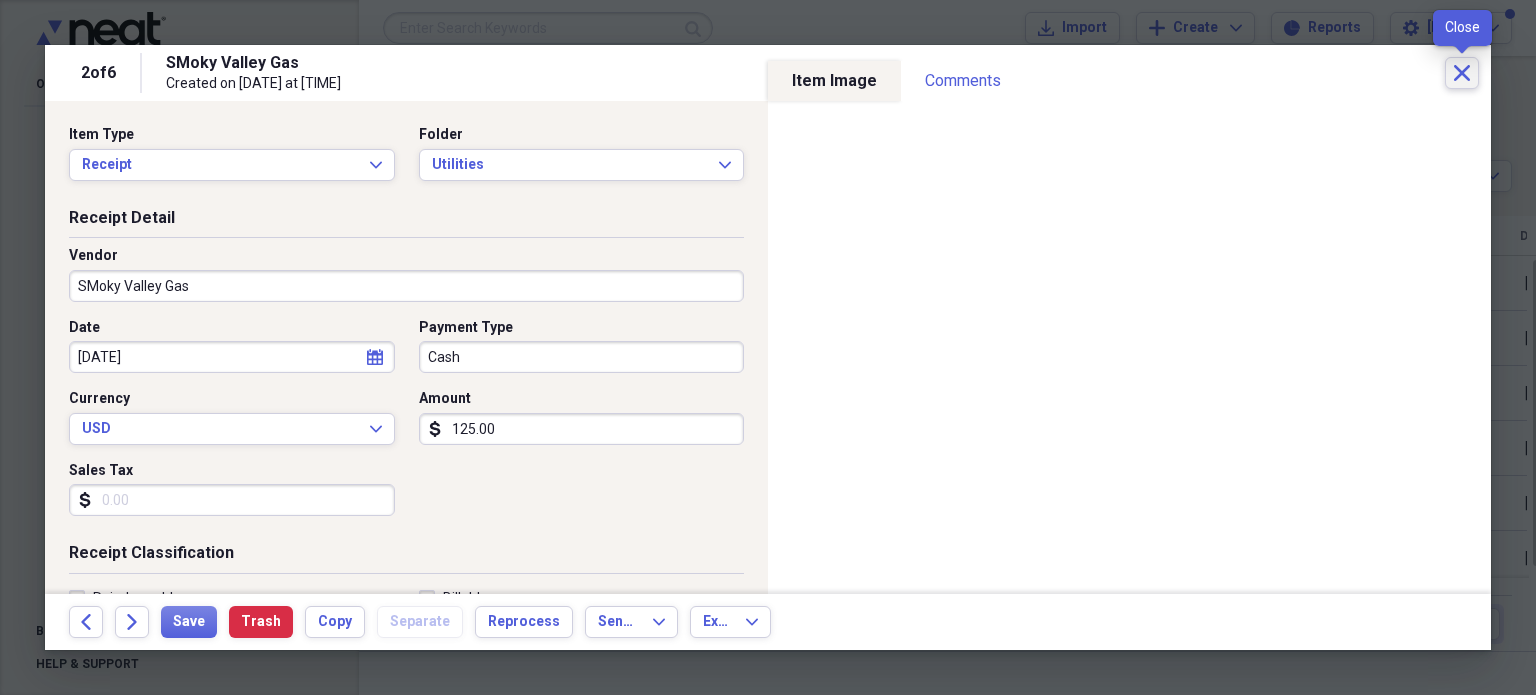 click on "Close" 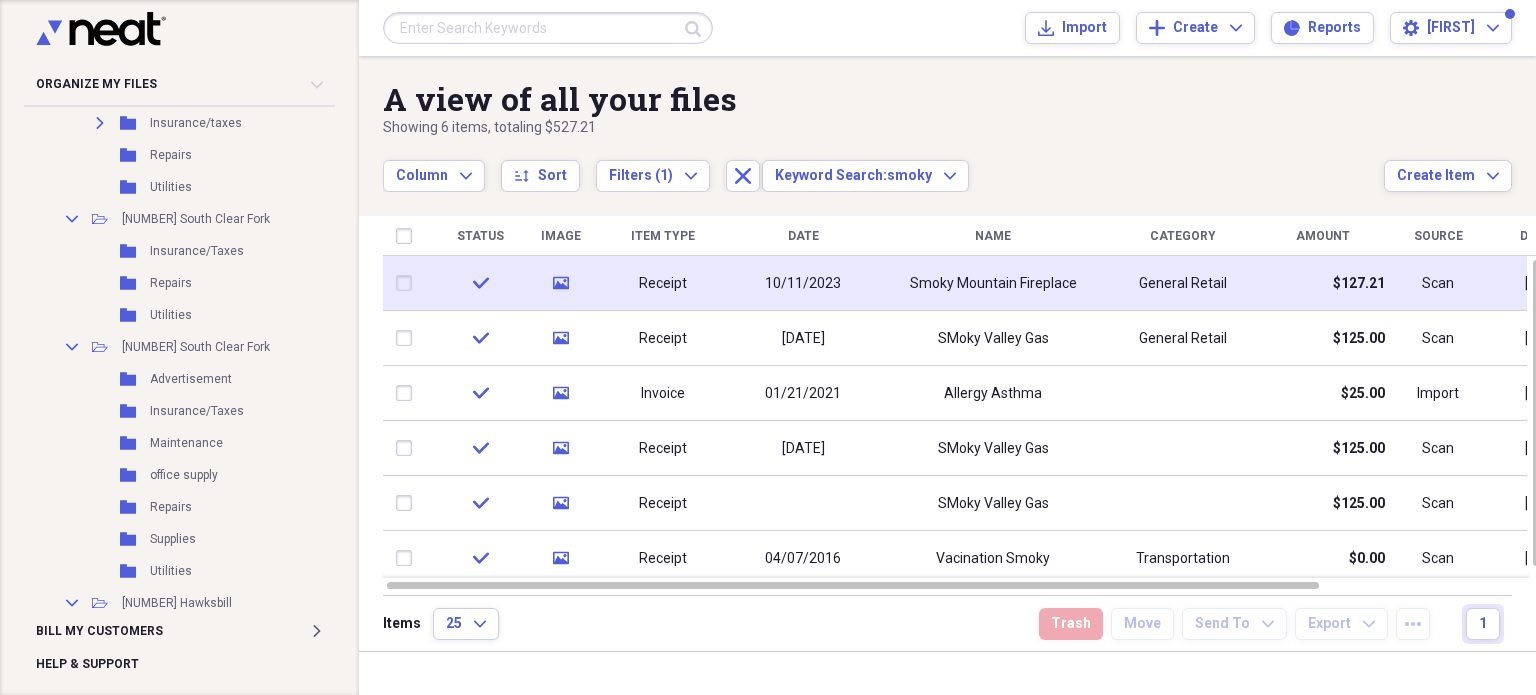 click on "Smoky Mountain Fireplace" at bounding box center [993, 284] 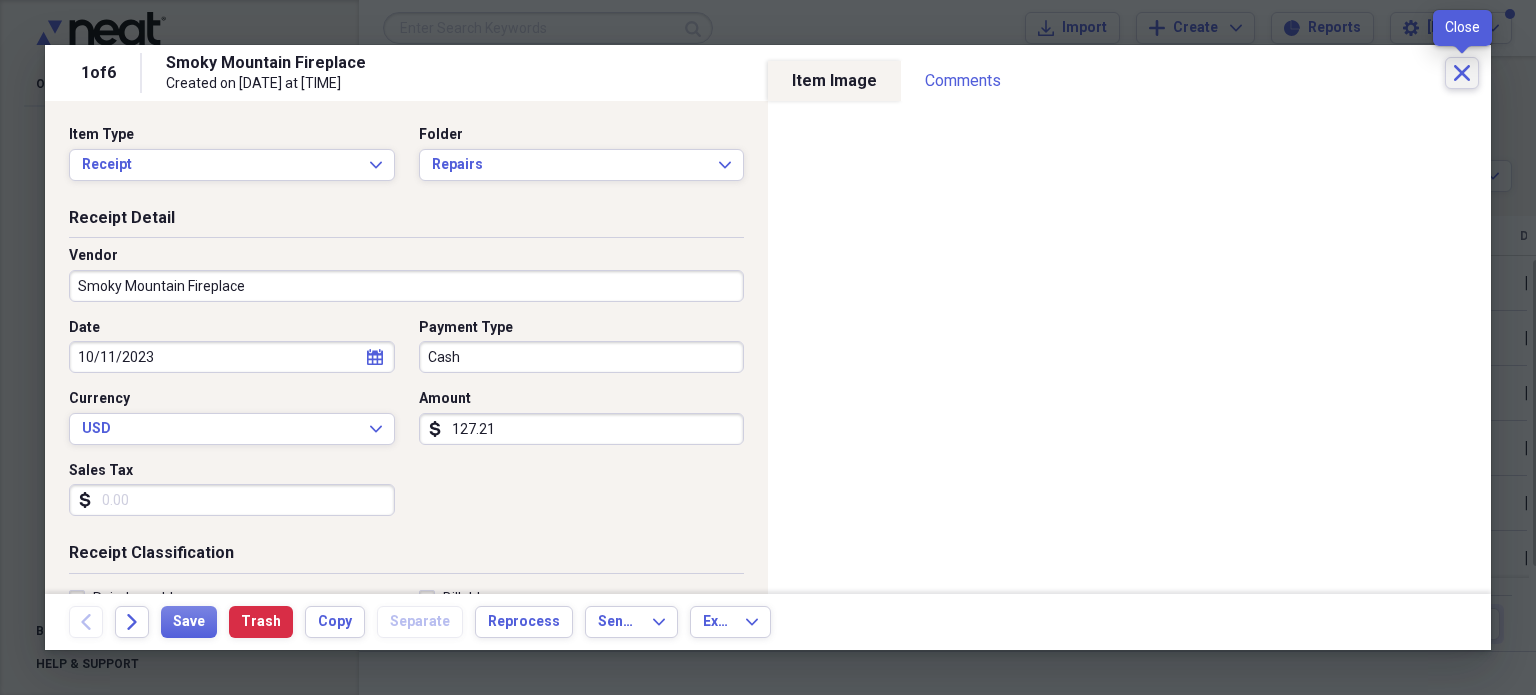 click on "Close" 